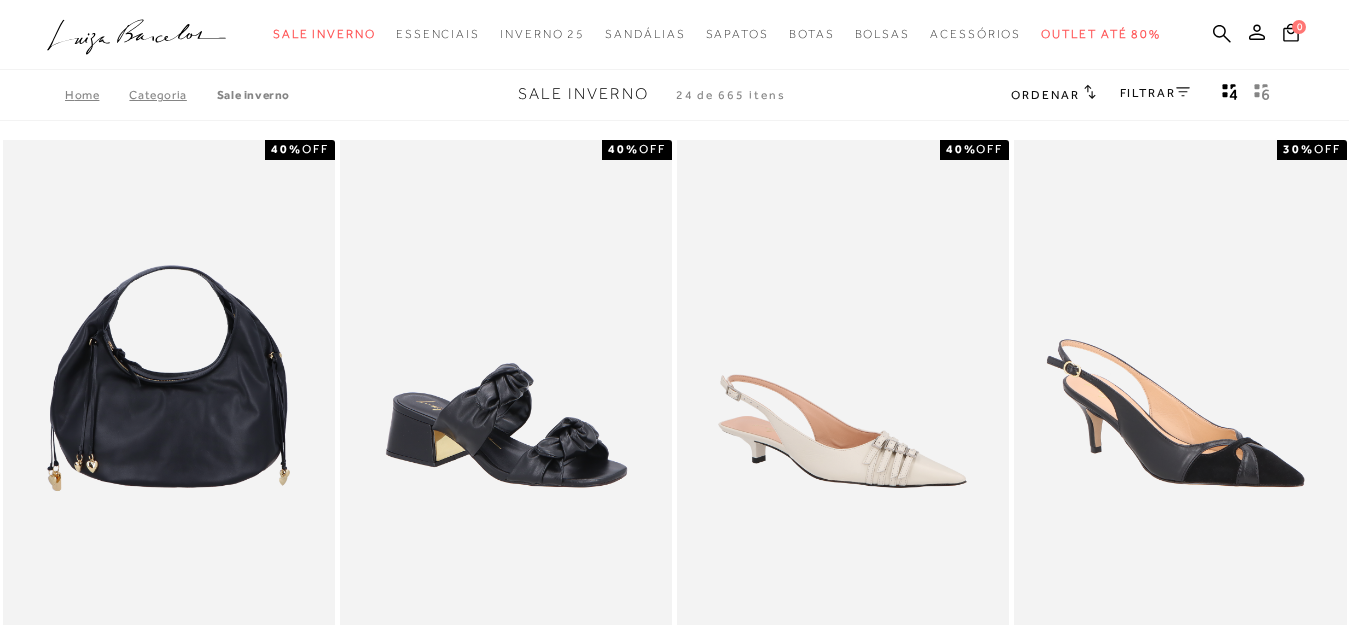 scroll, scrollTop: 0, scrollLeft: 0, axis: both 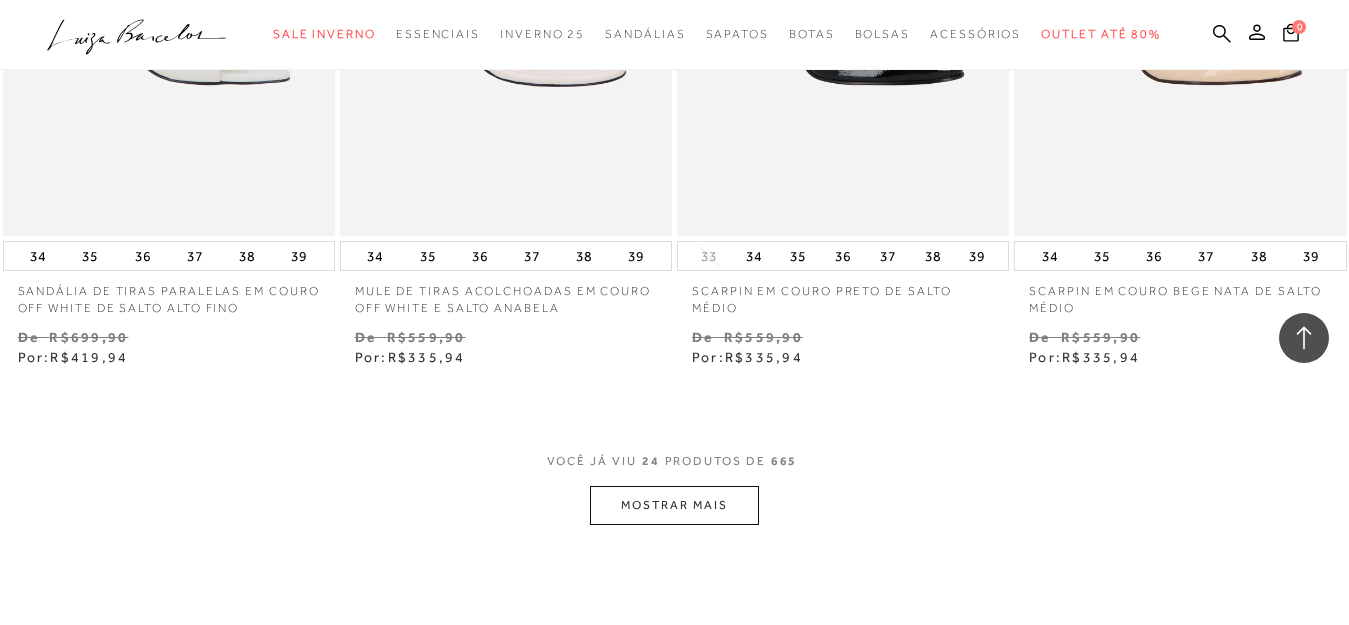 click on "MOSTRAR MAIS" at bounding box center (674, 505) 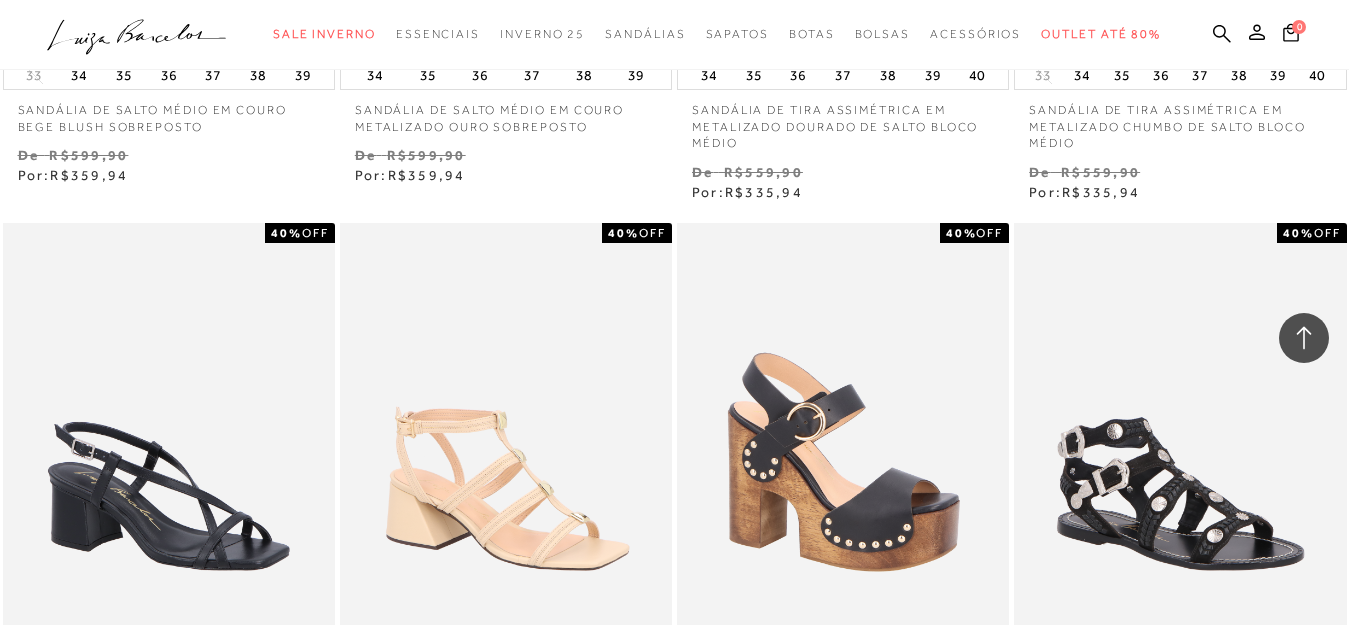 scroll, scrollTop: 7190, scrollLeft: 0, axis: vertical 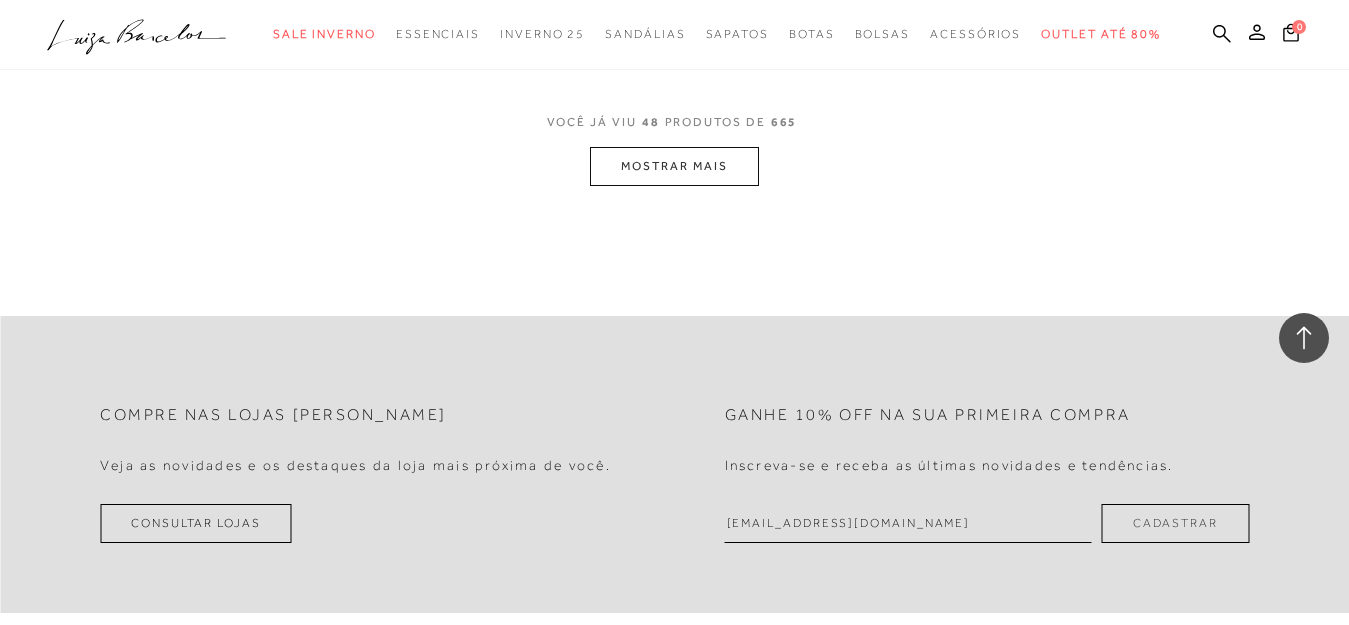click on "MOSTRAR MAIS" at bounding box center (674, 166) 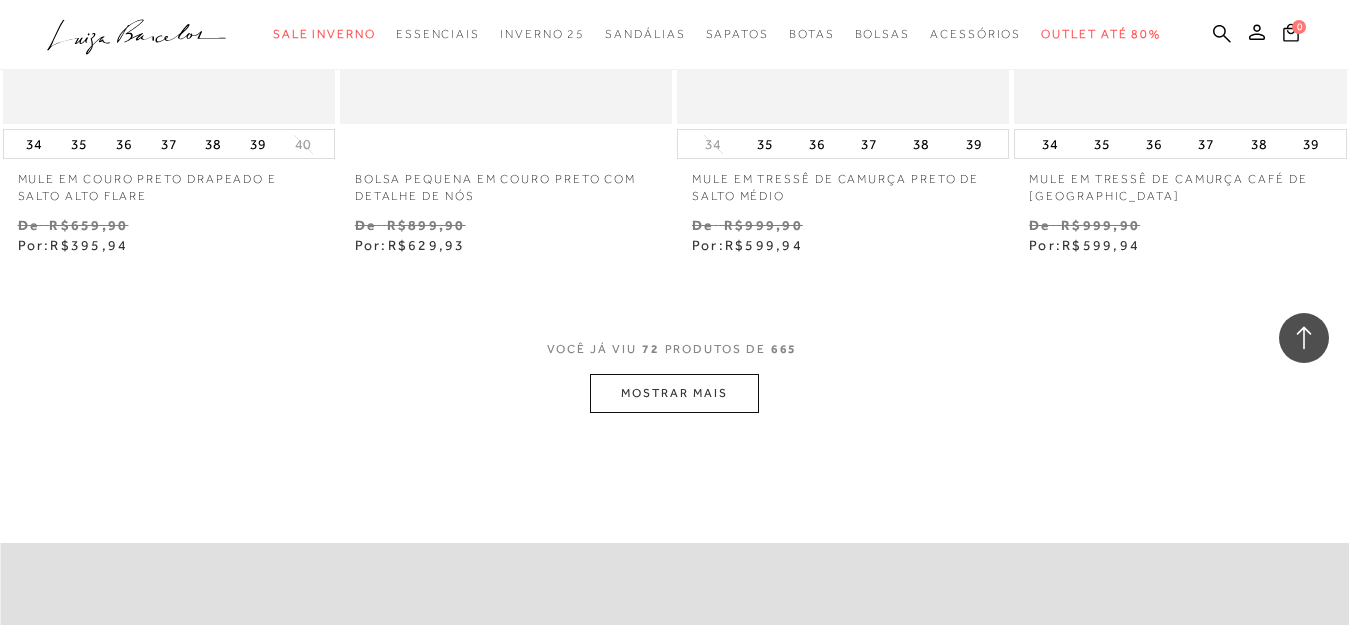 scroll, scrollTop: 11723, scrollLeft: 0, axis: vertical 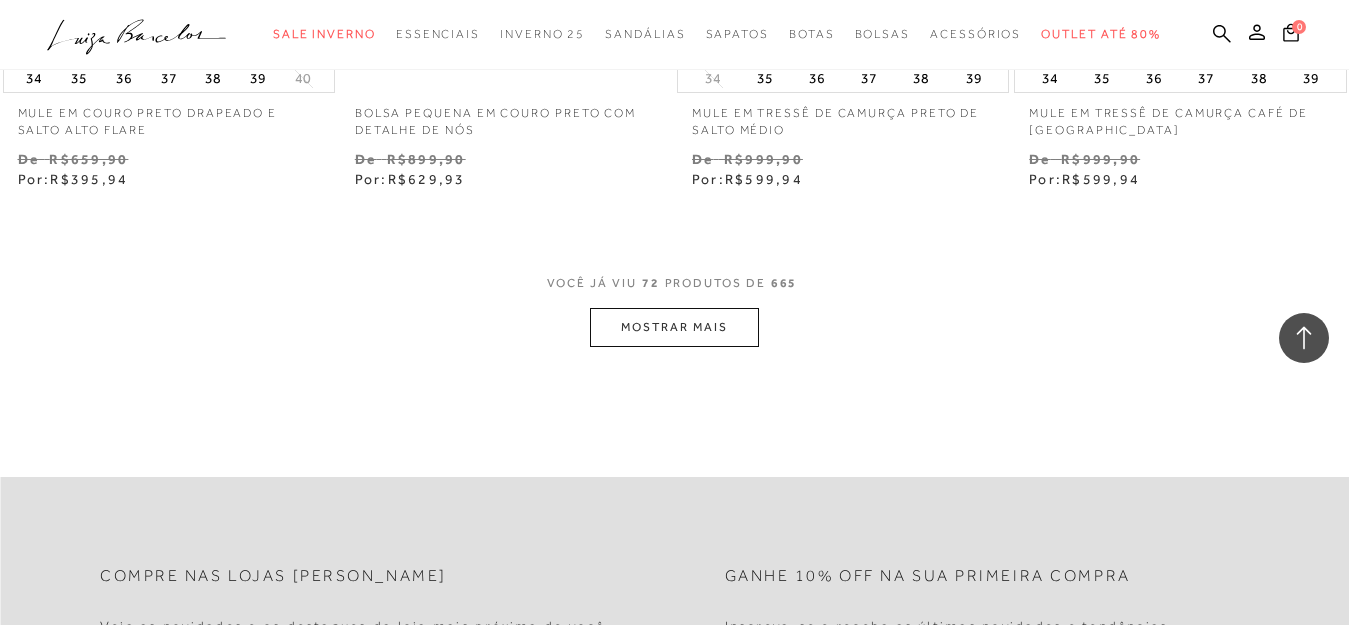 click on "MOSTRAR MAIS" at bounding box center [674, 327] 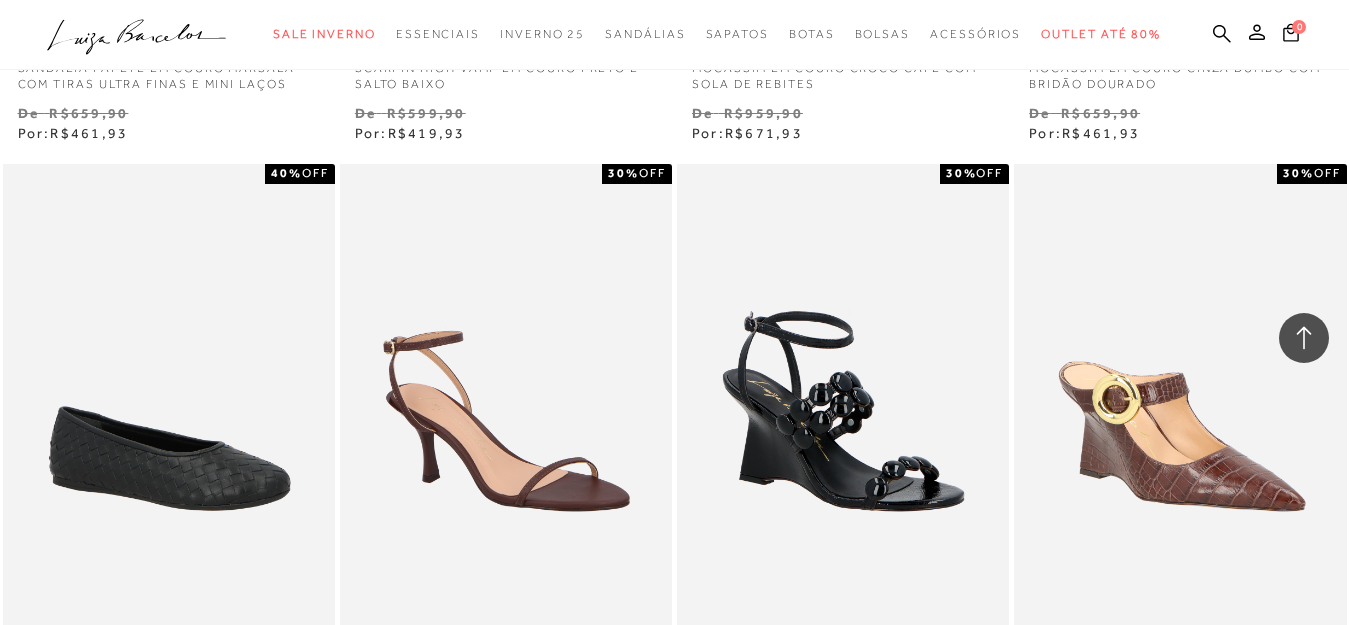 scroll, scrollTop: 13979, scrollLeft: 0, axis: vertical 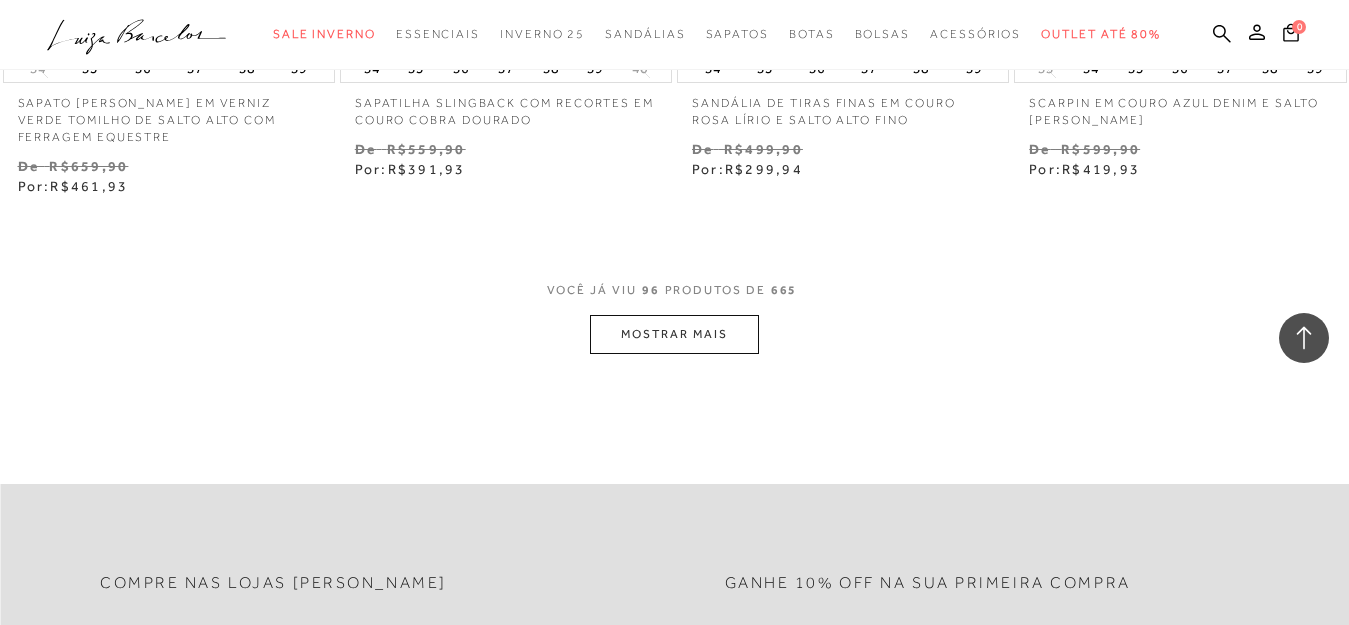 click on "MOSTRAR MAIS" at bounding box center [674, 334] 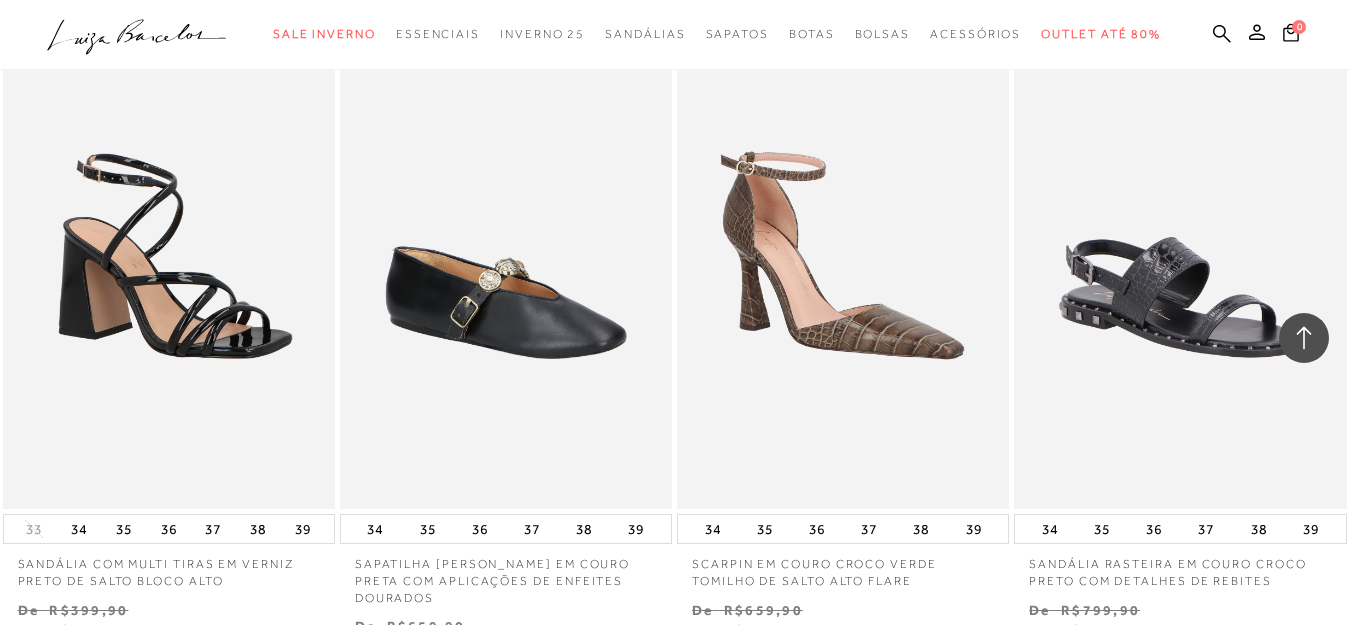 scroll, scrollTop: 19221, scrollLeft: 0, axis: vertical 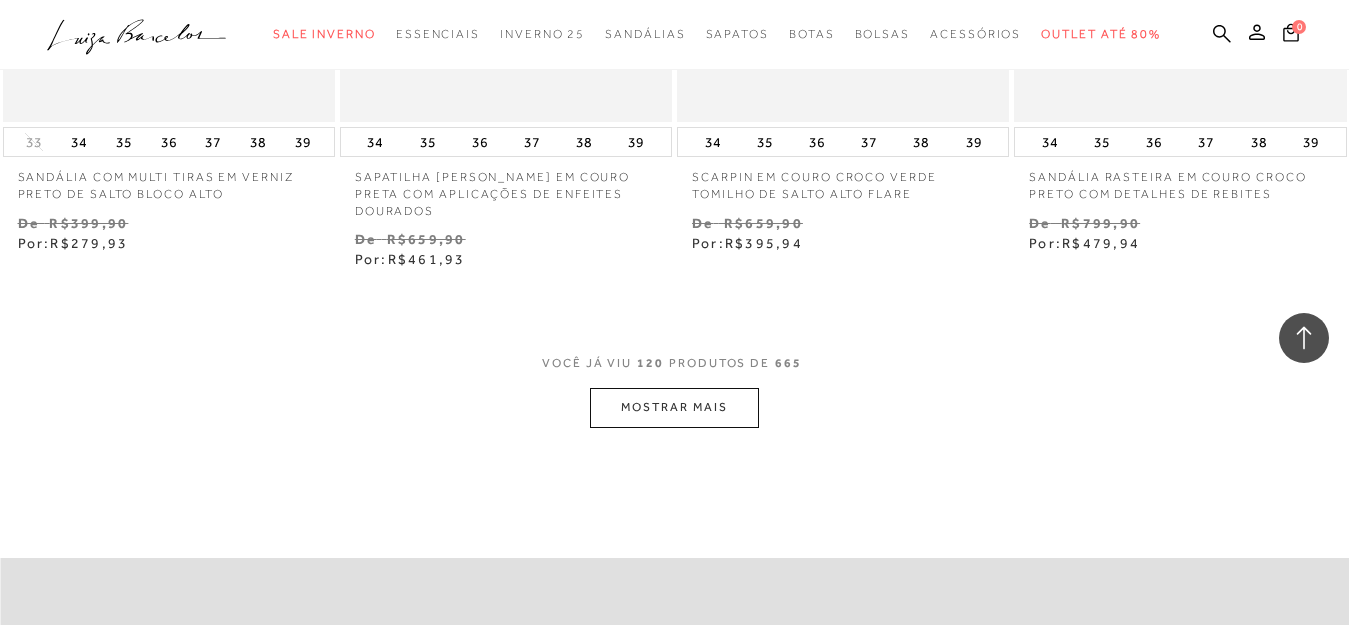click on "MOSTRAR MAIS" at bounding box center (674, 407) 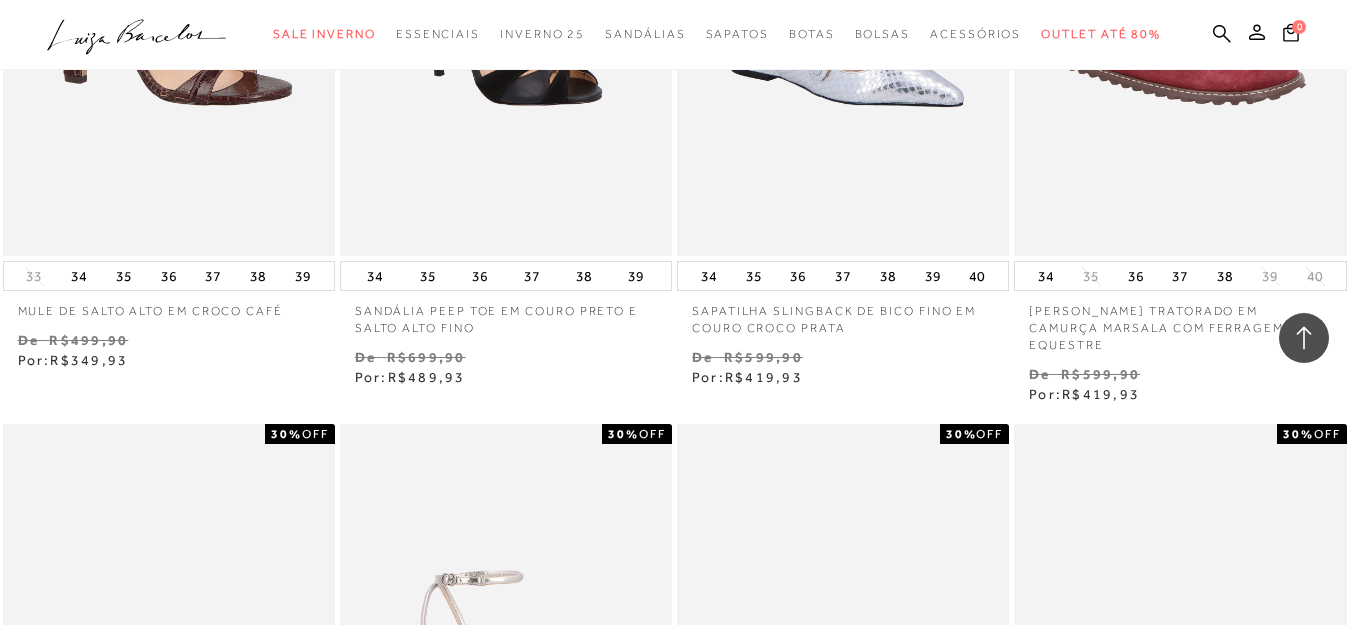scroll, scrollTop: 22852, scrollLeft: 0, axis: vertical 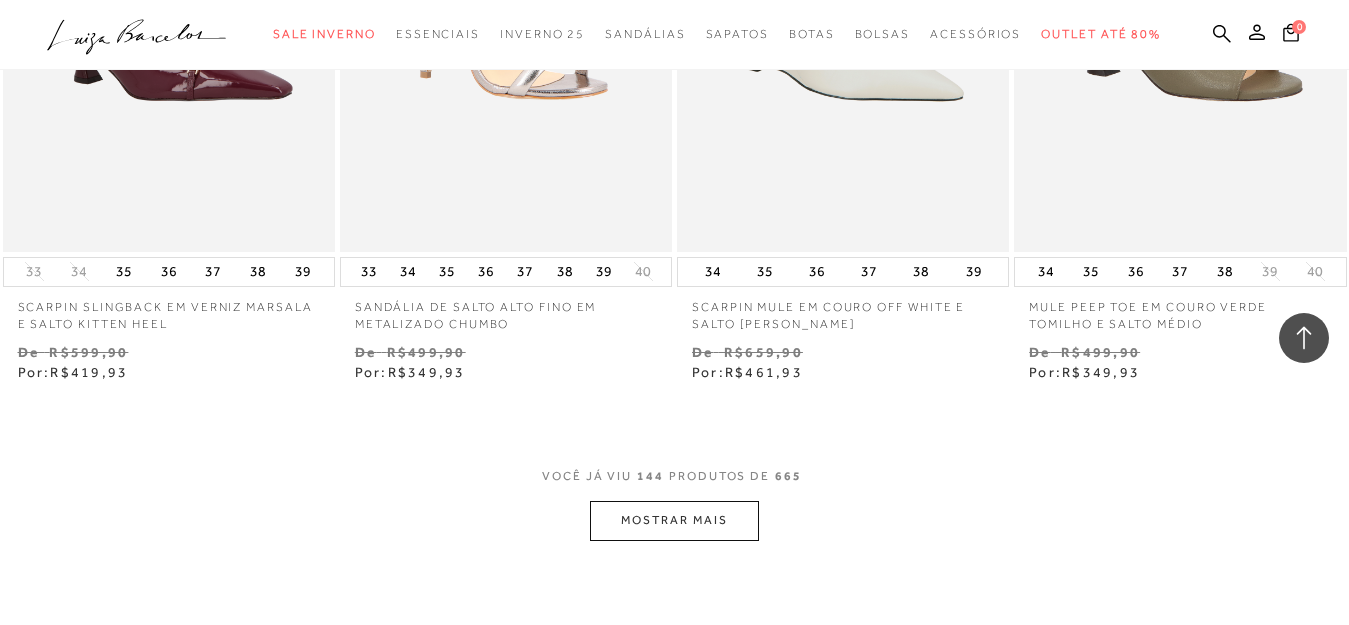 click on "MOSTRAR MAIS" at bounding box center (674, 520) 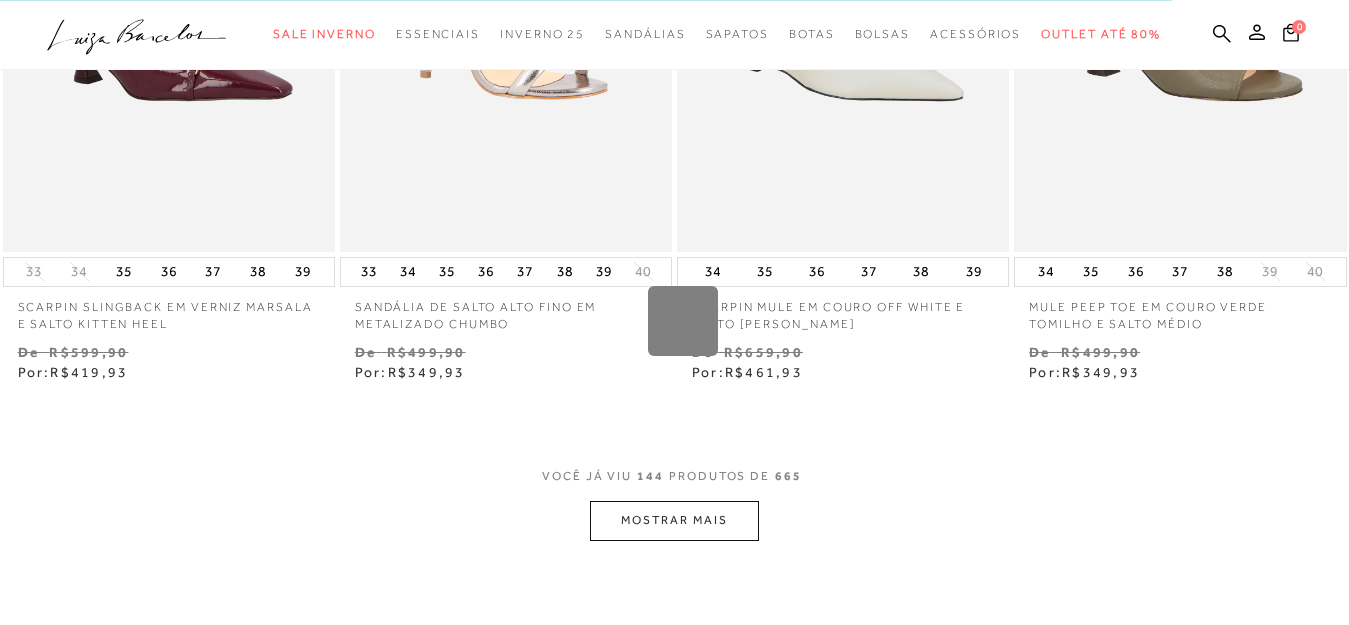 scroll, scrollTop: 0, scrollLeft: 0, axis: both 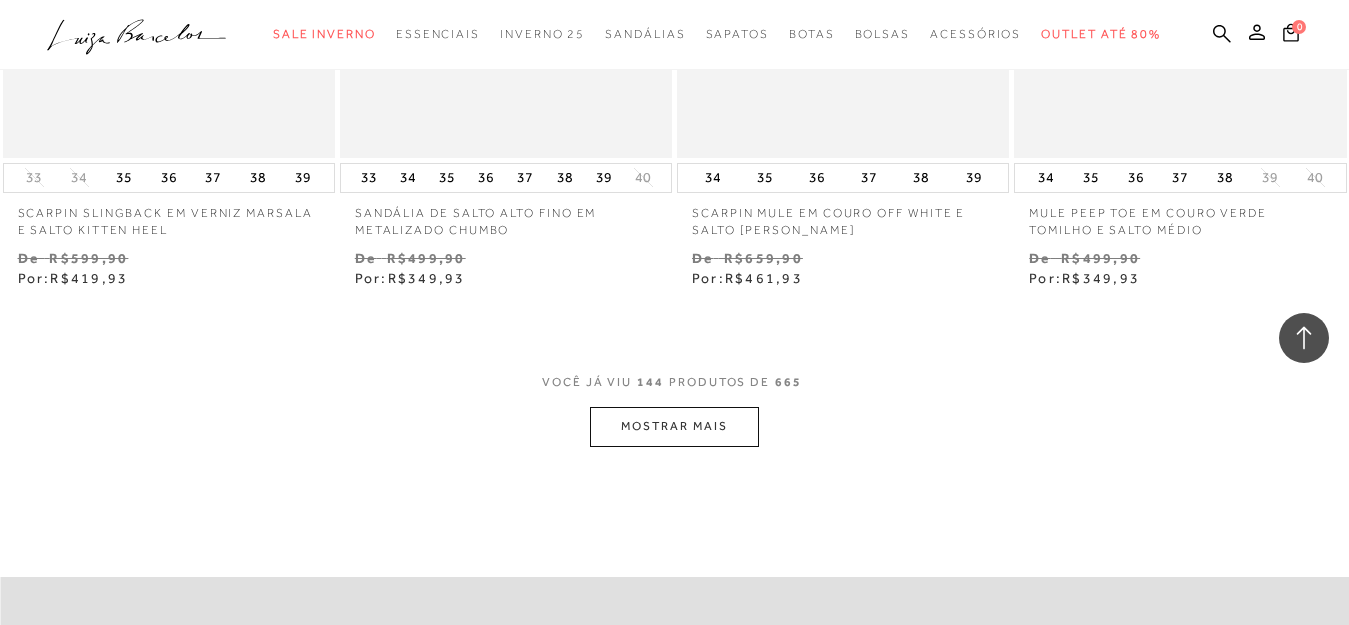click on "MOSTRAR MAIS" at bounding box center (674, 426) 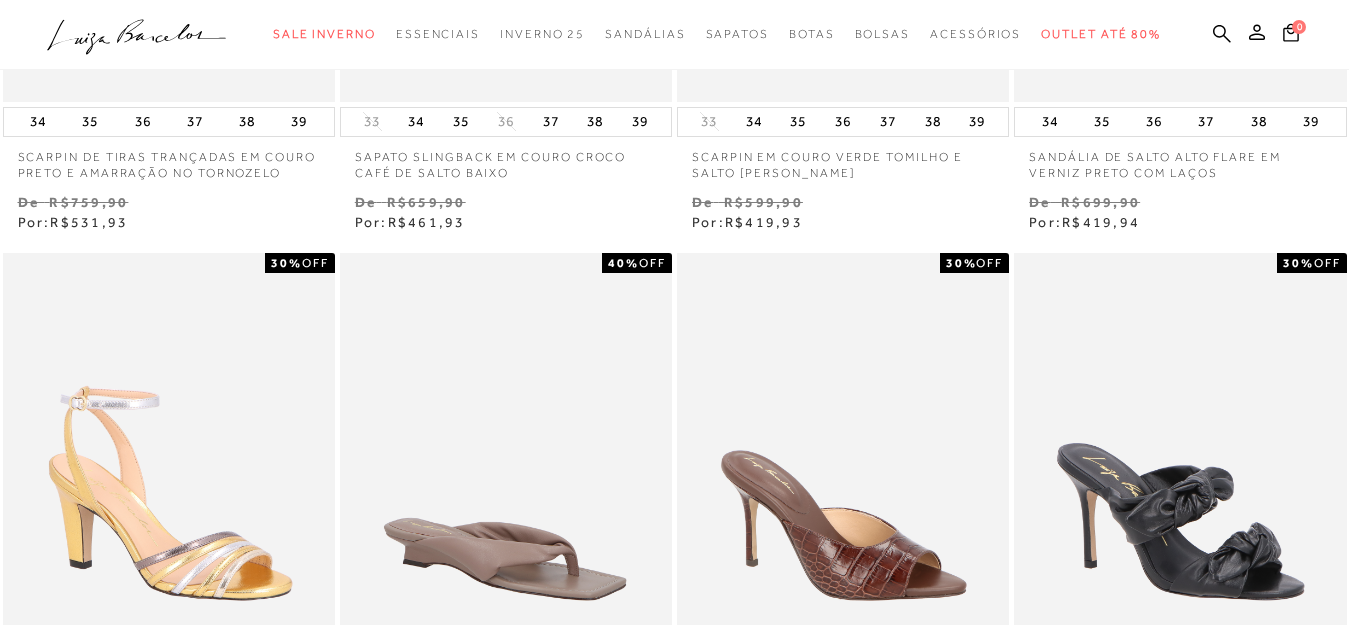 scroll, scrollTop: 0, scrollLeft: 0, axis: both 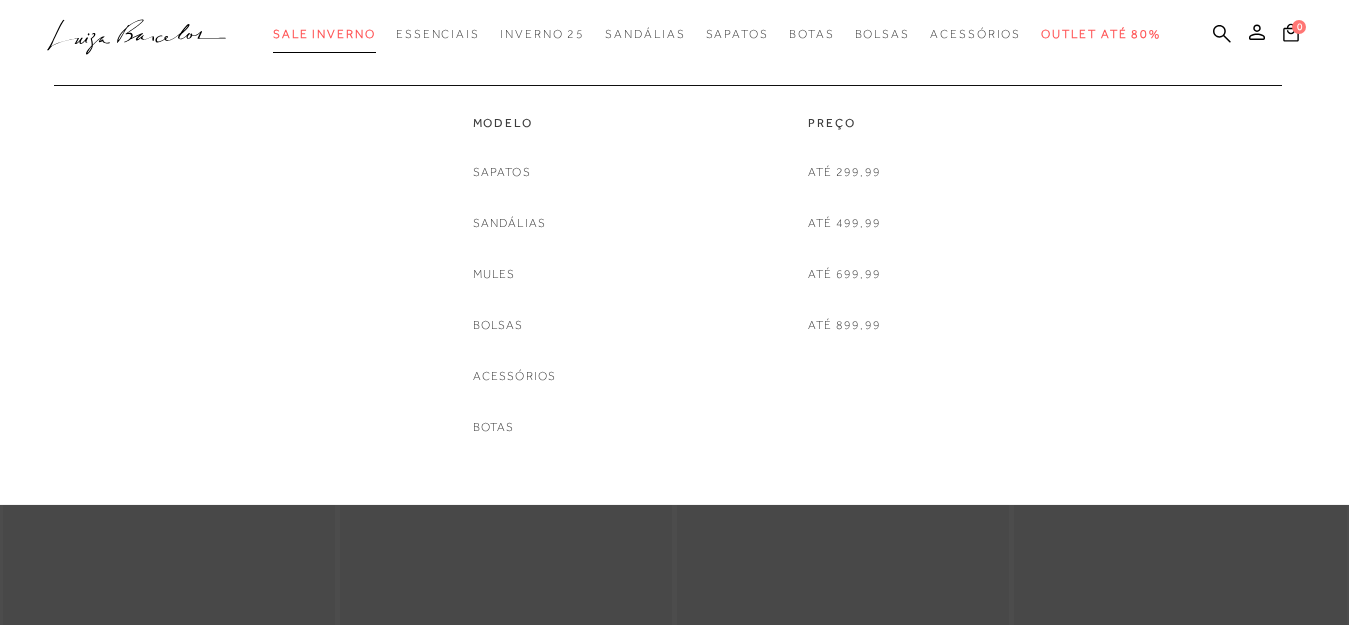 click on "Sale Inverno" at bounding box center (324, 34) 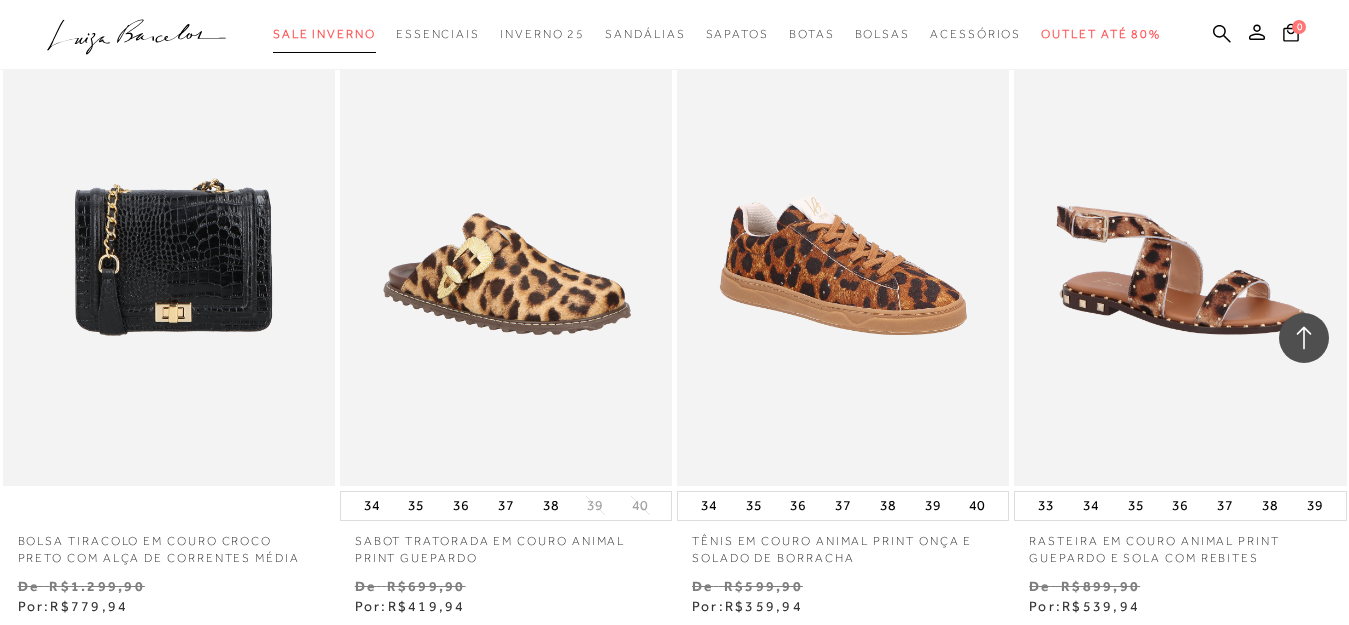 scroll, scrollTop: 0, scrollLeft: 0, axis: both 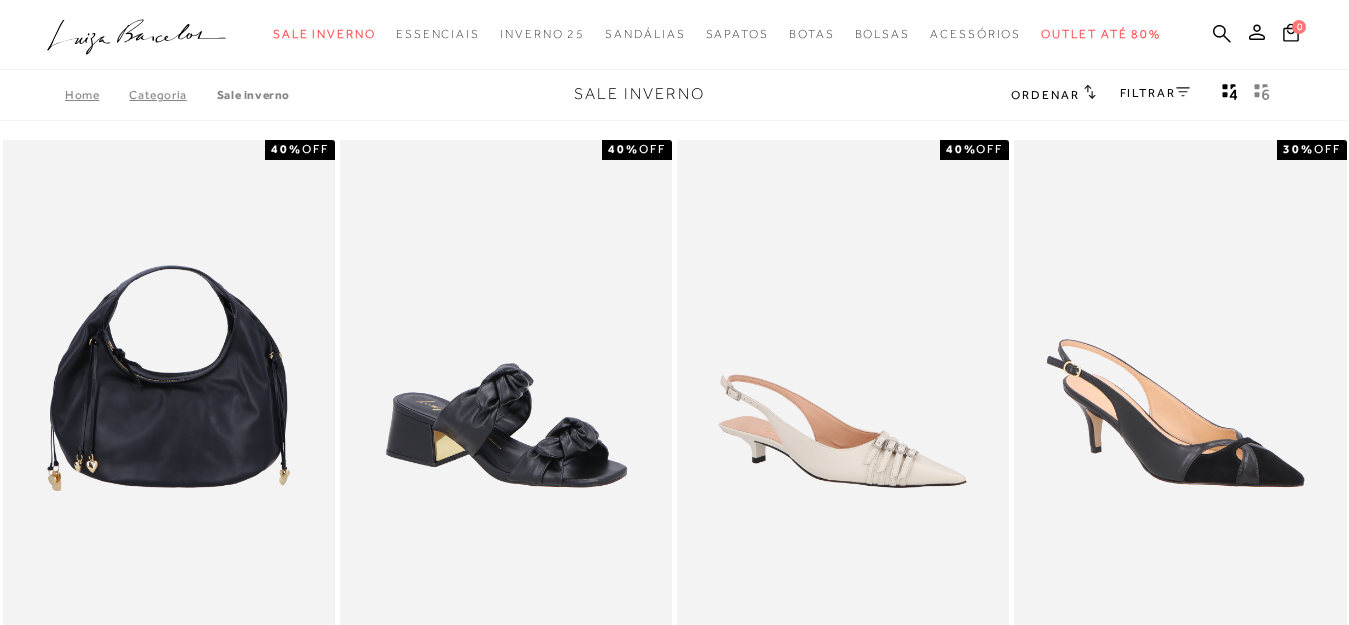 click 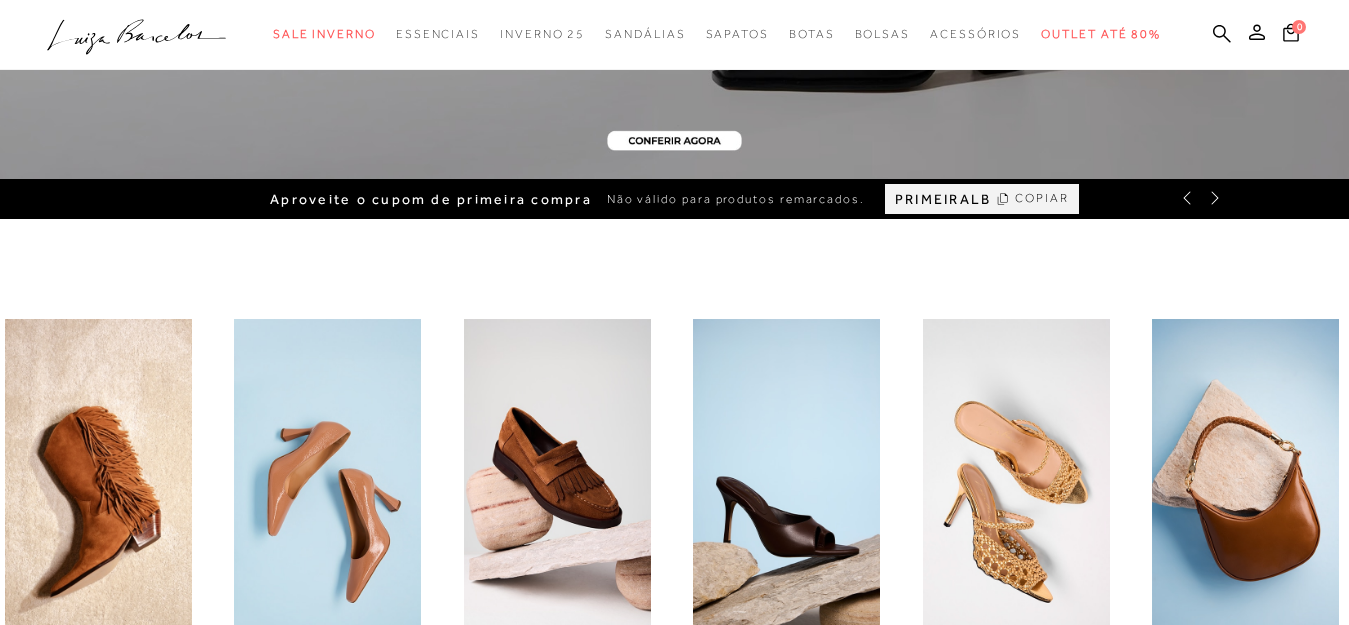scroll, scrollTop: 719, scrollLeft: 0, axis: vertical 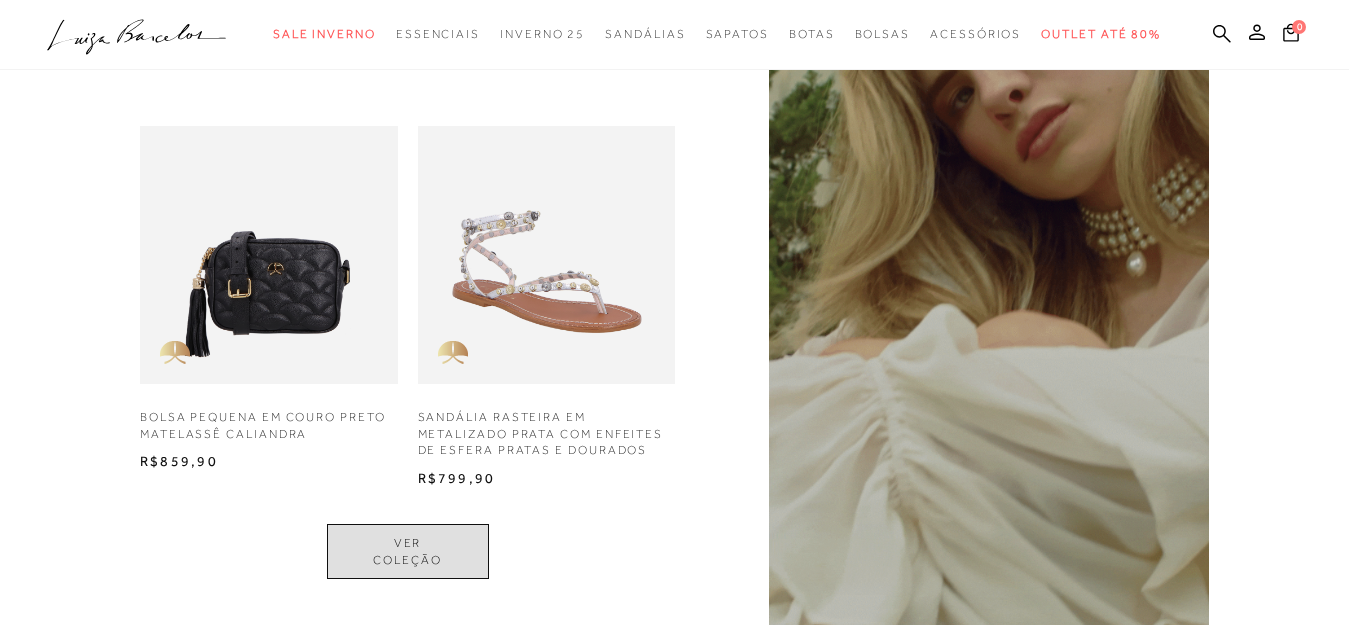 click on "VER COLEÇÃO" at bounding box center [408, 552] 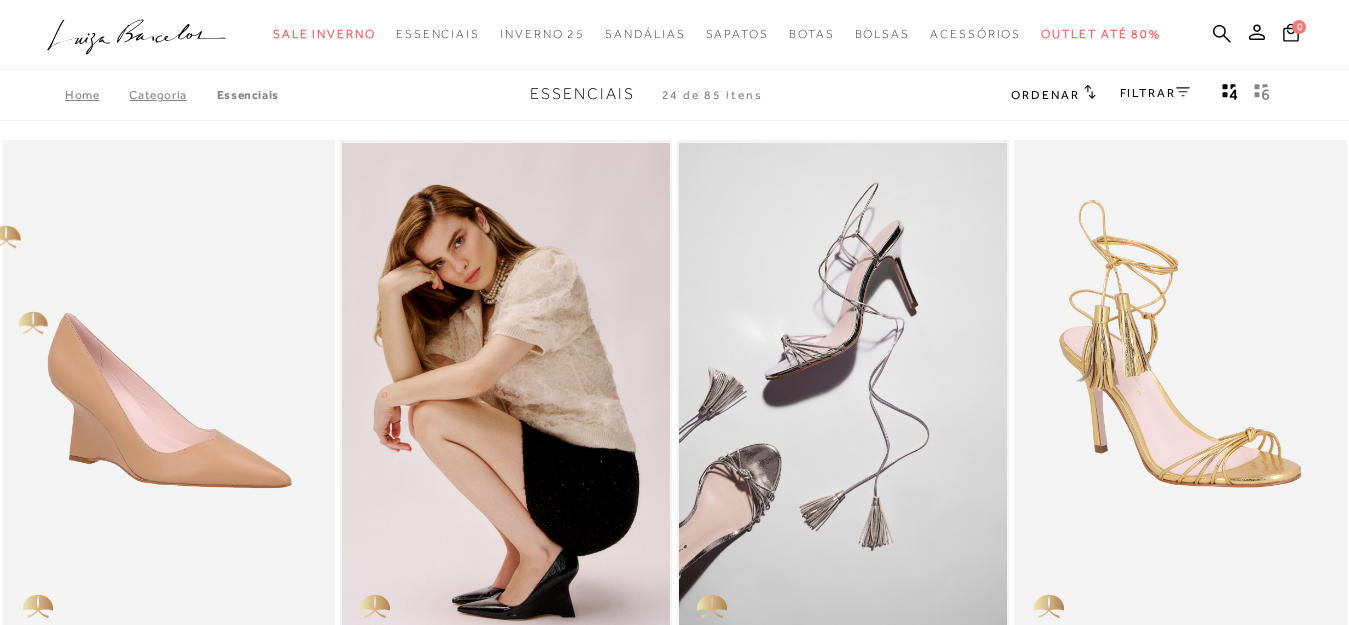 scroll, scrollTop: 0, scrollLeft: 0, axis: both 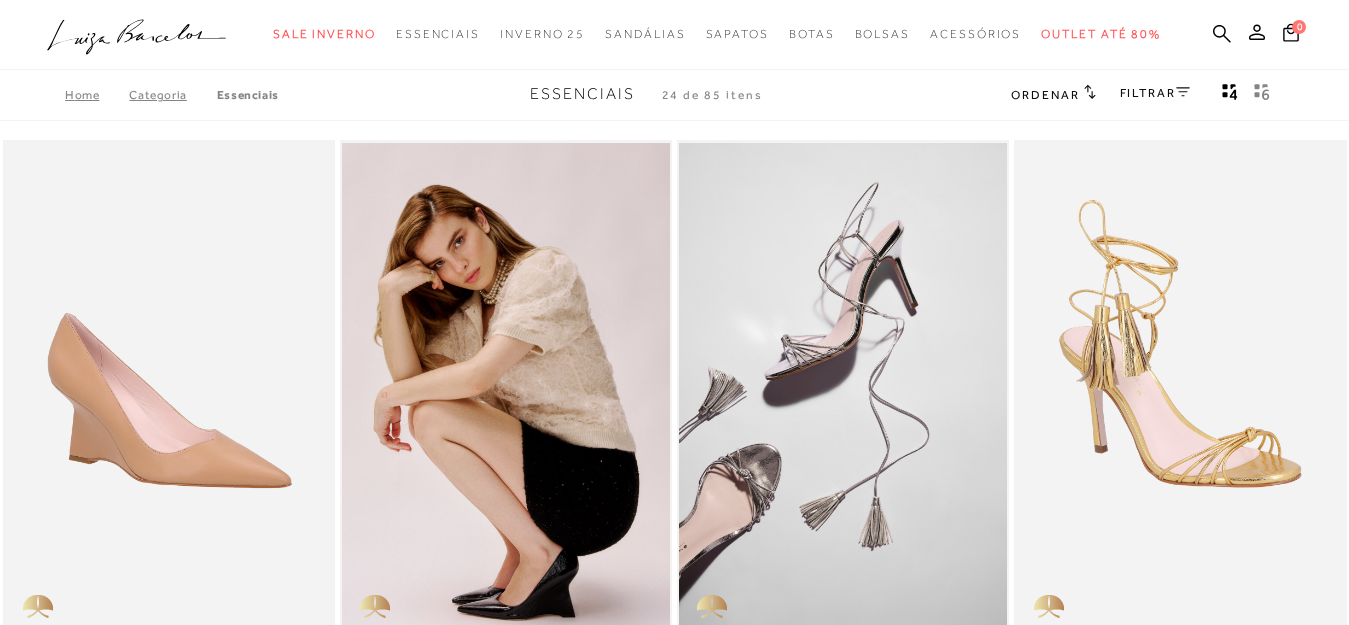 type 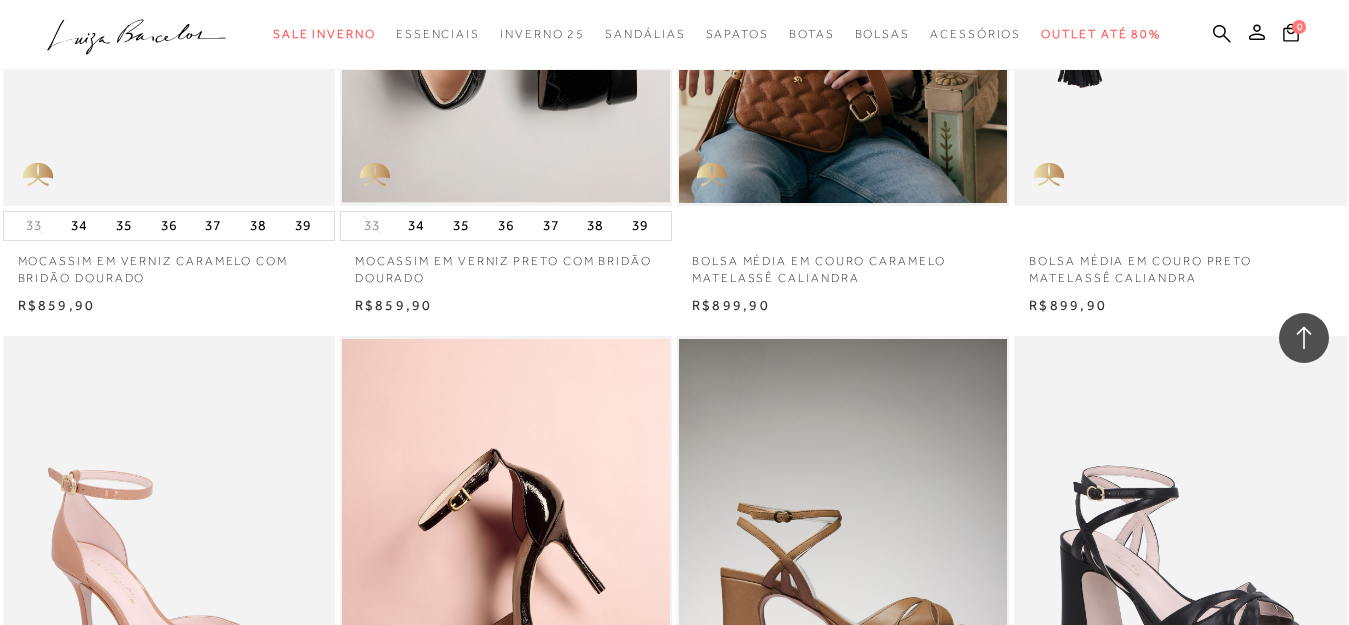 scroll, scrollTop: 1948, scrollLeft: 0, axis: vertical 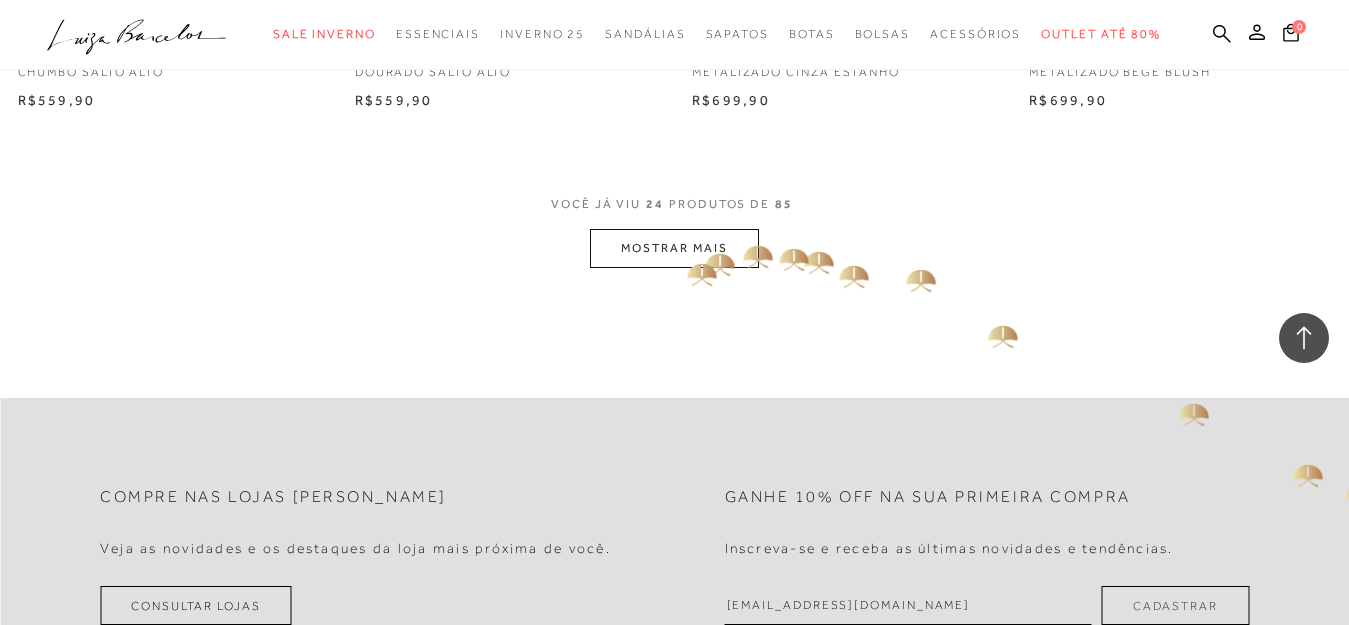click on "MOSTRAR MAIS" at bounding box center [674, 248] 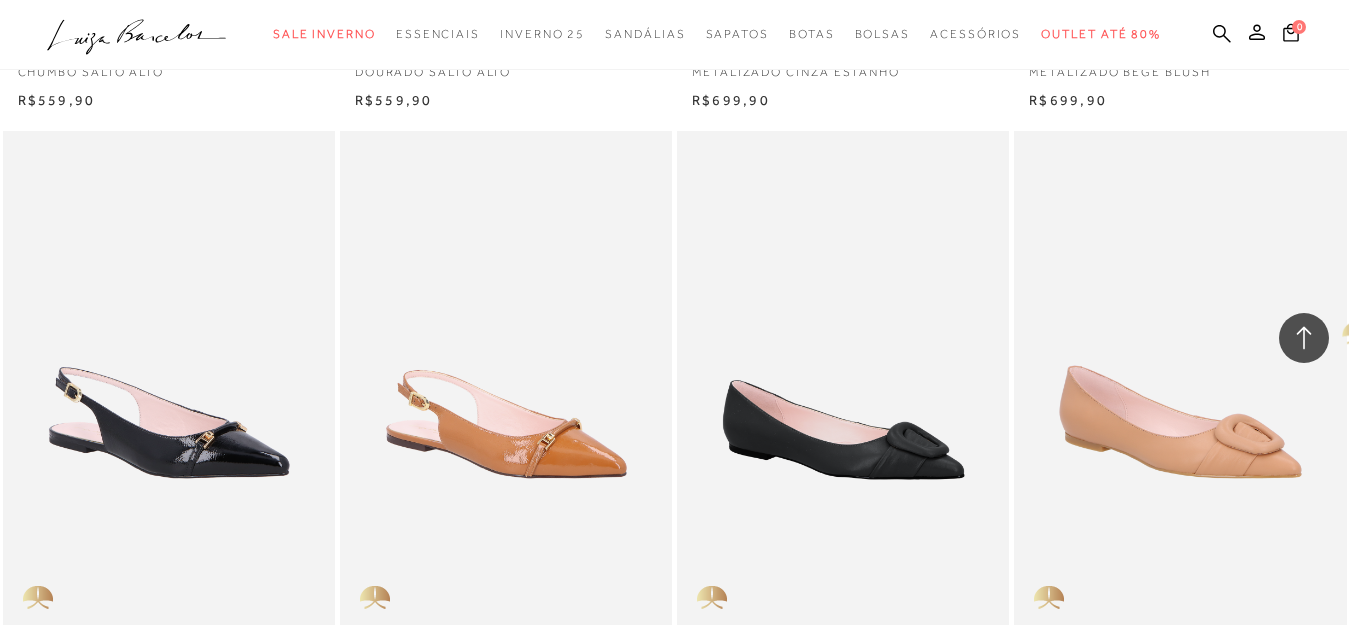 drag, startPoint x: 1348, startPoint y: 303, endPoint x: 1348, endPoint y: 329, distance: 26 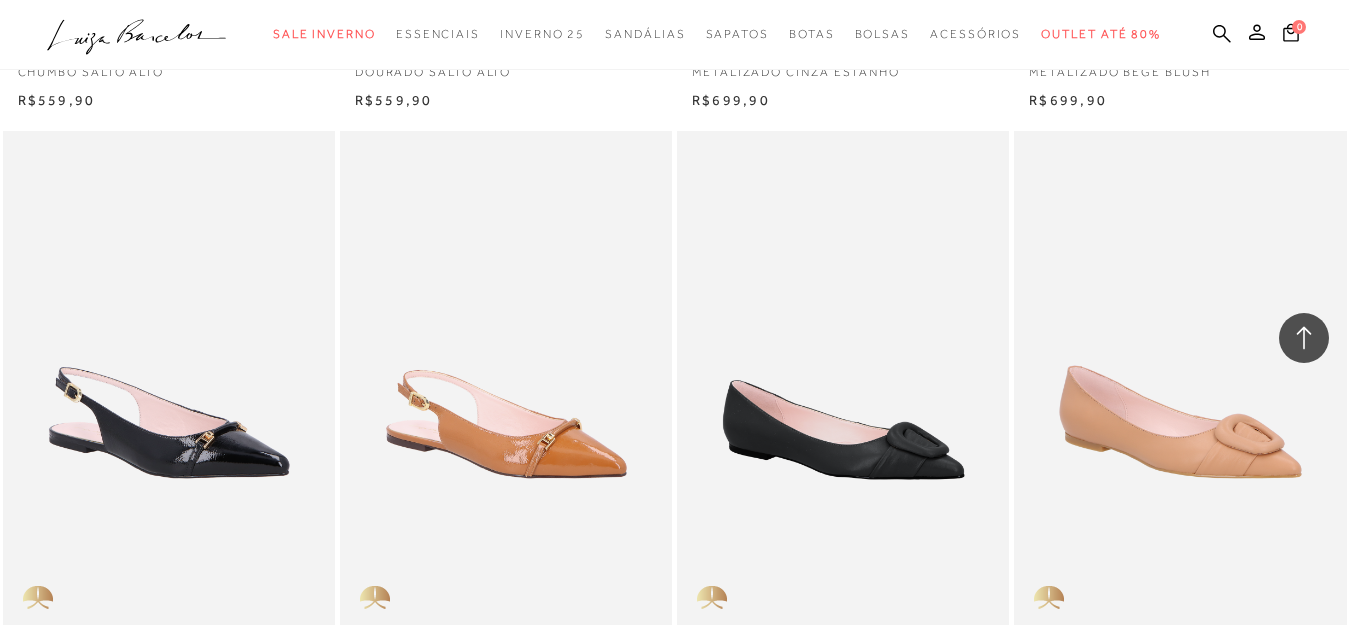 scroll, scrollTop: 3250, scrollLeft: 0, axis: vertical 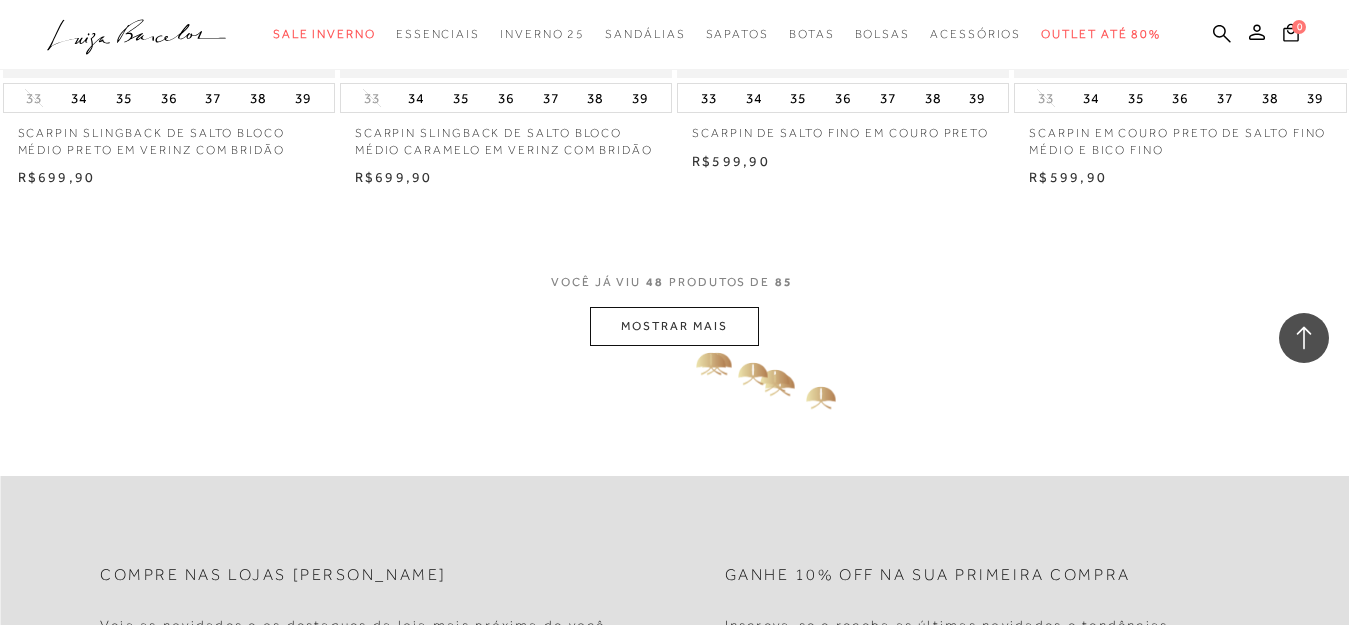 click on "MOSTRAR MAIS" at bounding box center (674, 326) 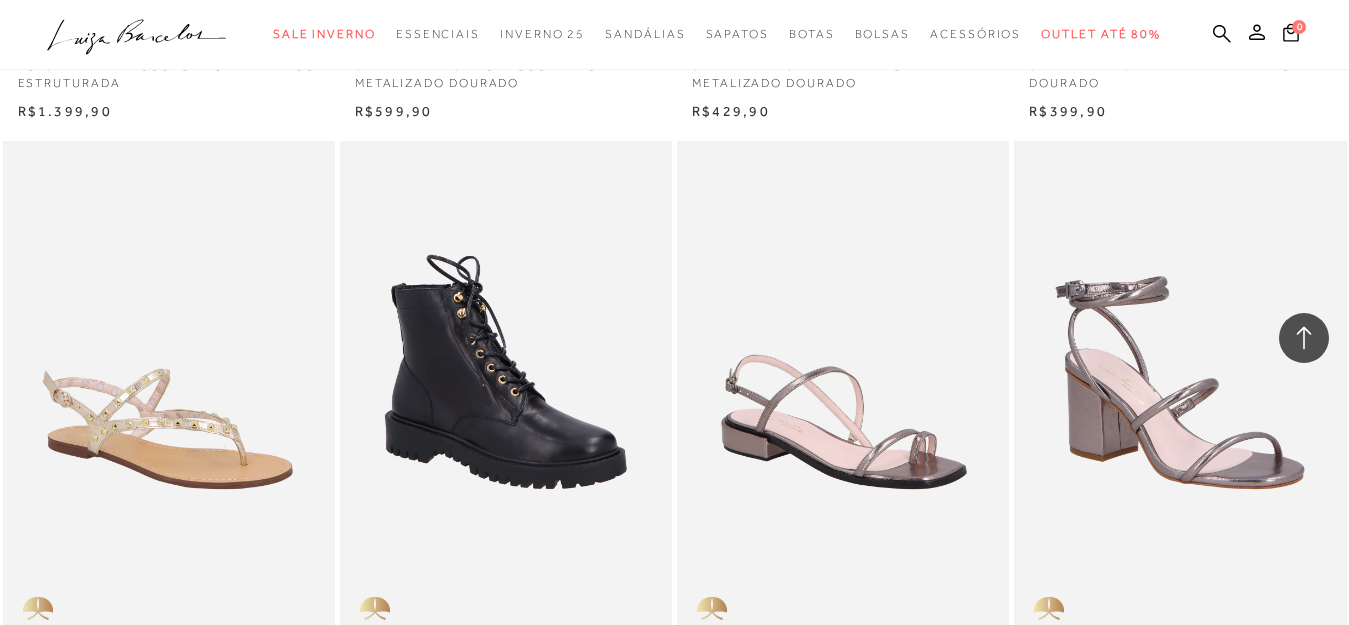 scroll, scrollTop: 10840, scrollLeft: 0, axis: vertical 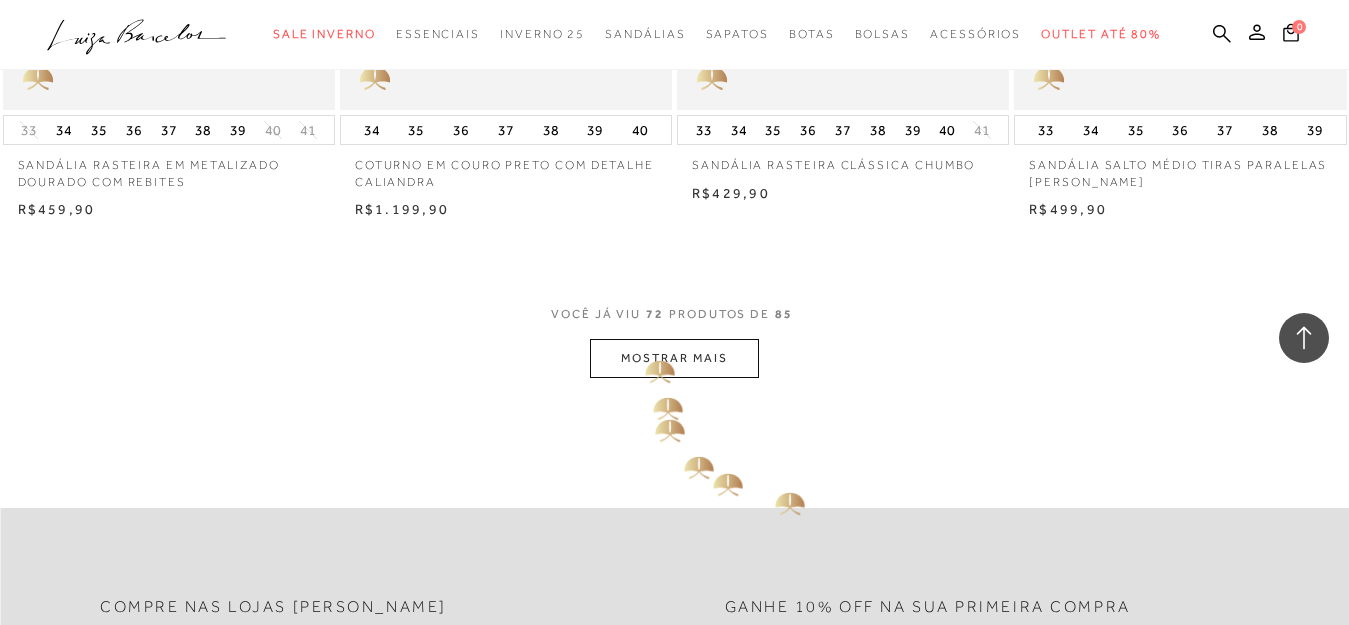 click on "MOSTRAR MAIS" at bounding box center (674, 358) 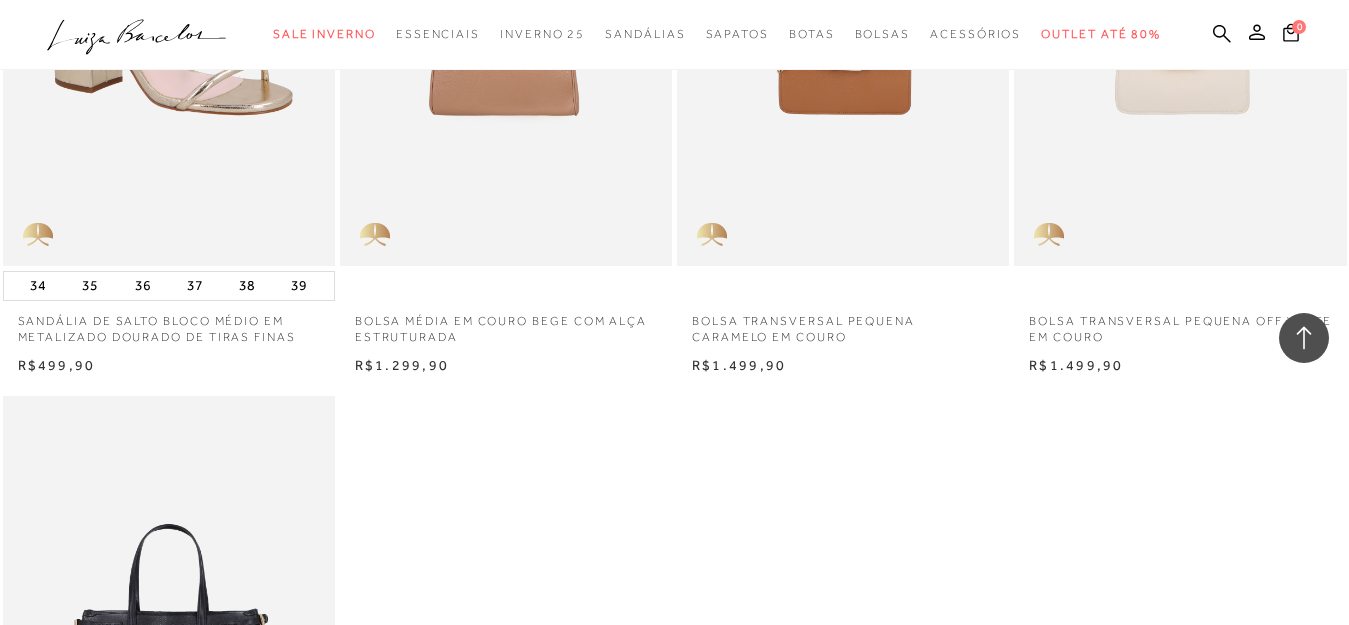 scroll, scrollTop: 12969, scrollLeft: 0, axis: vertical 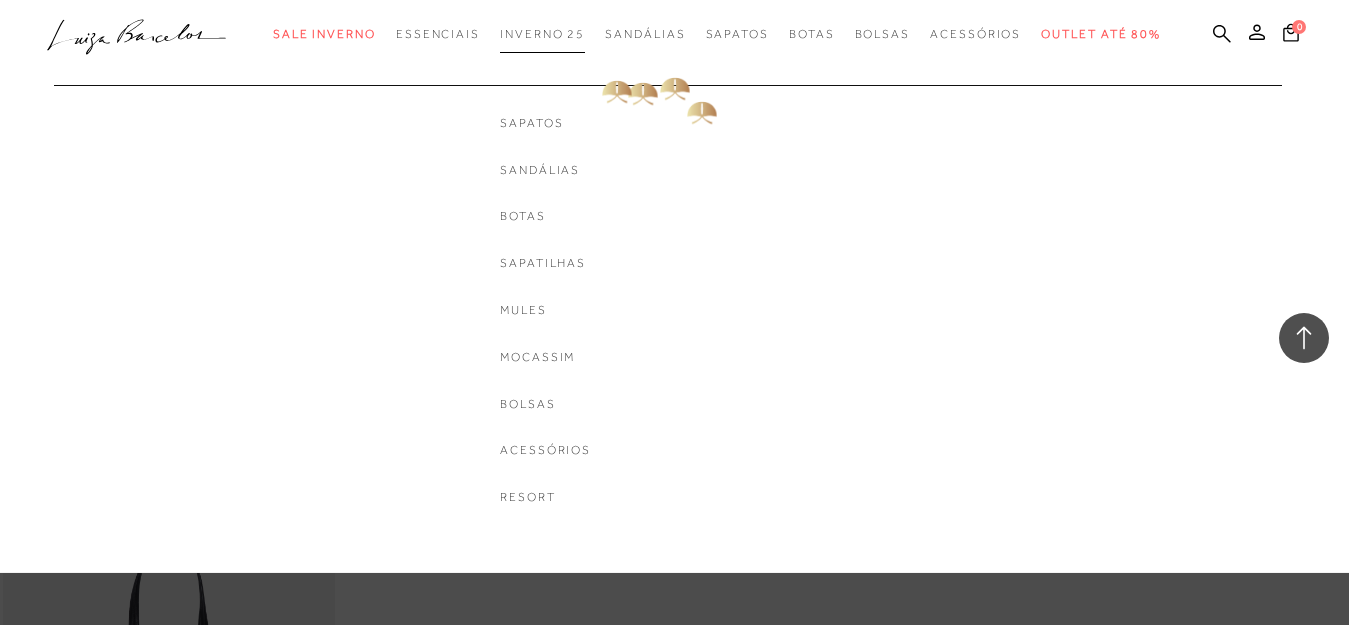 click on "Inverno 25" at bounding box center (542, 34) 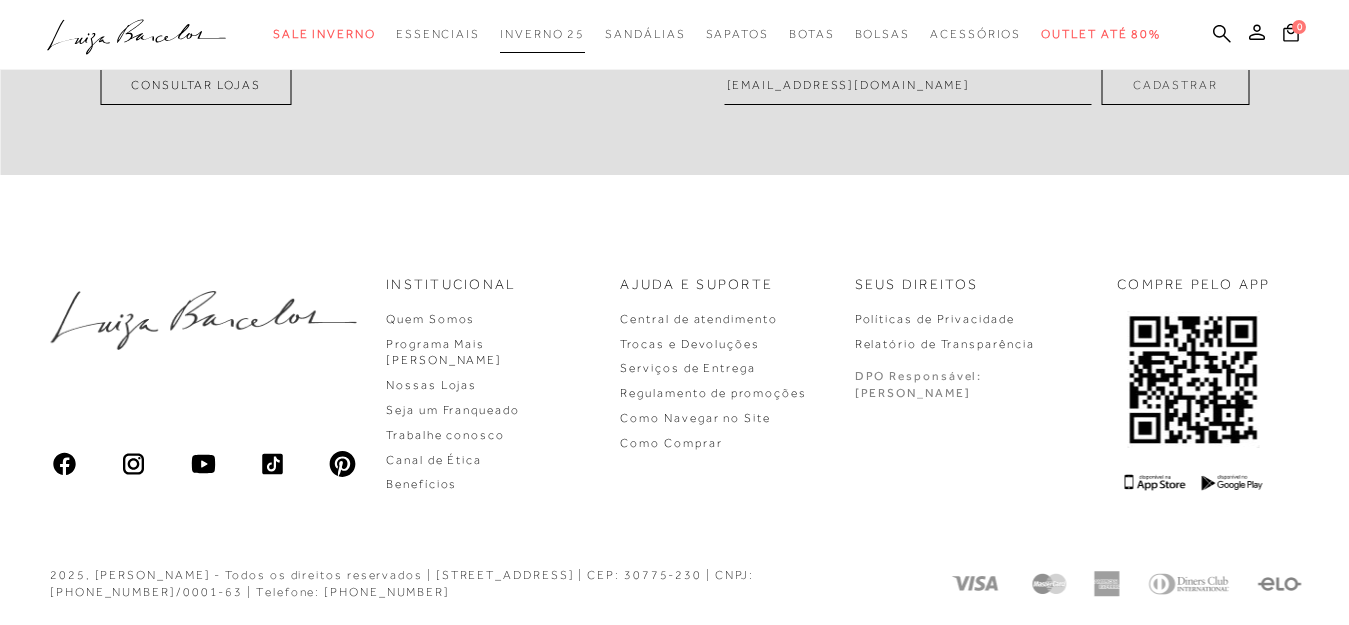 scroll, scrollTop: 0, scrollLeft: 0, axis: both 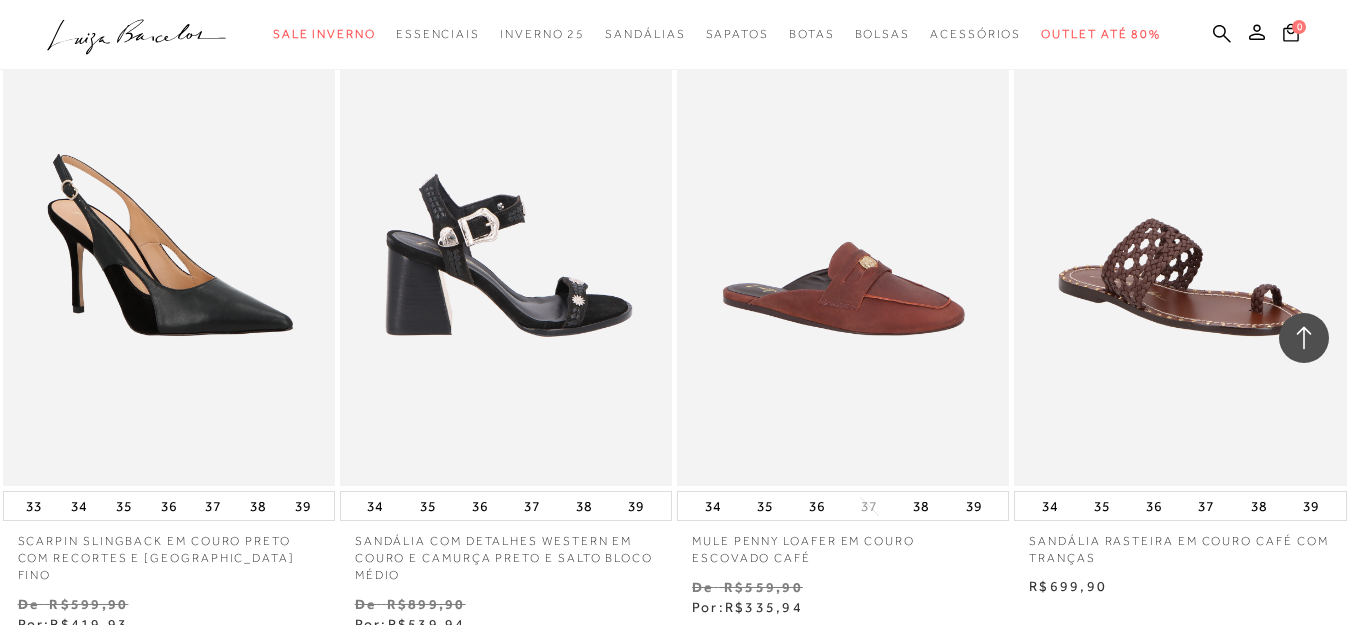 click at bounding box center (507, 237) 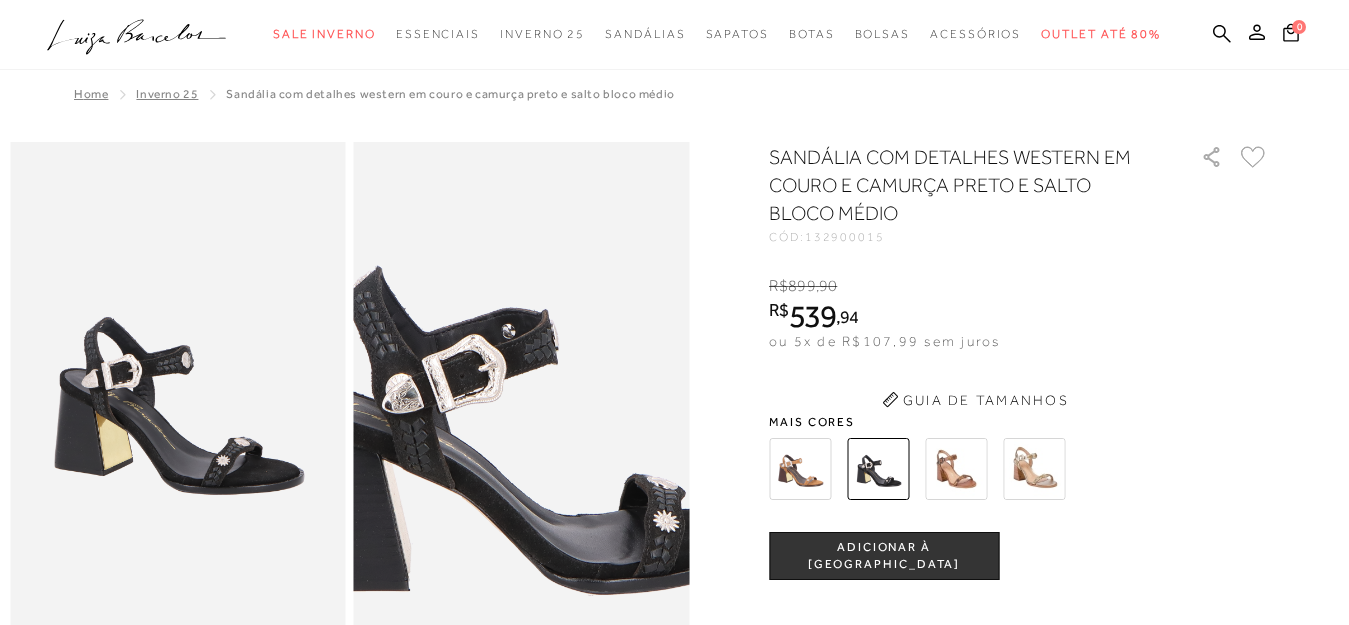 scroll, scrollTop: 0, scrollLeft: 0, axis: both 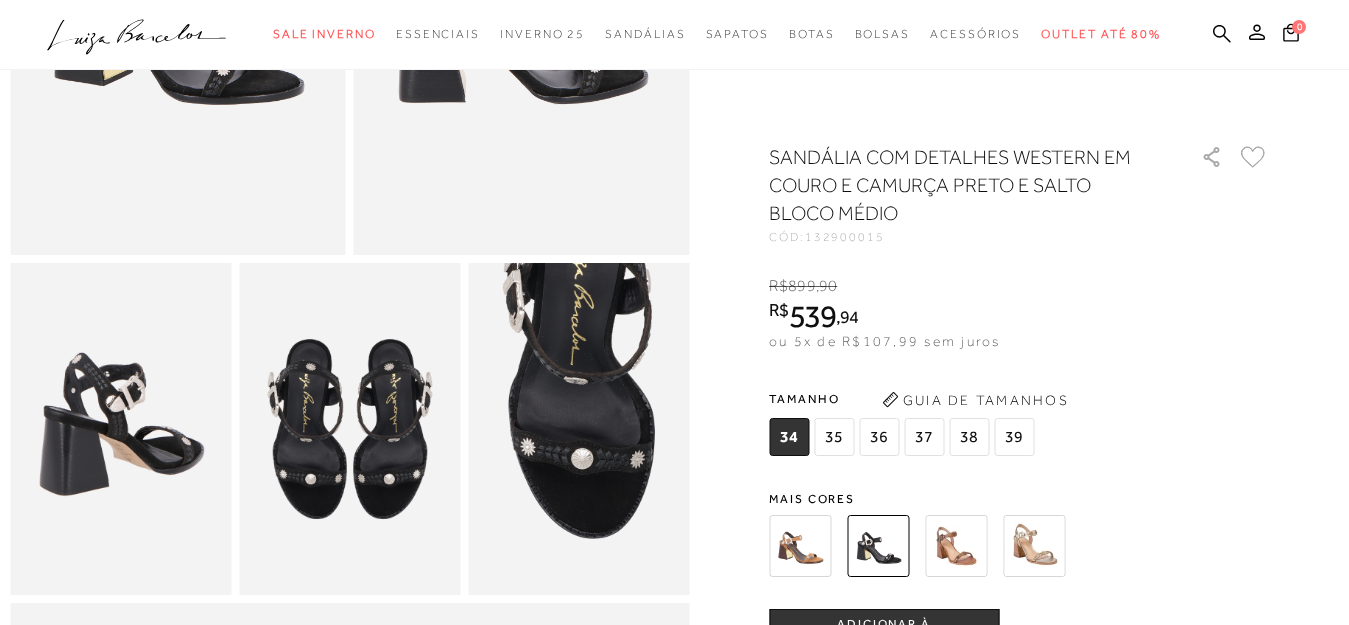 click at bounding box center [800, 546] 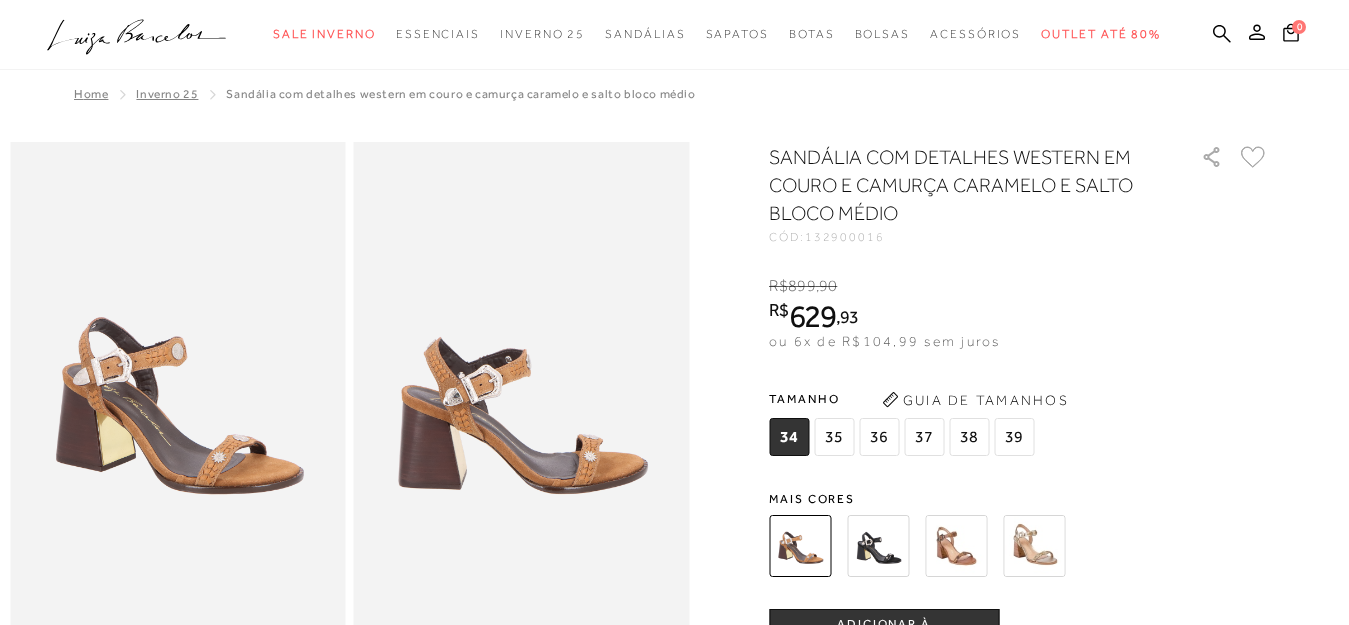 scroll, scrollTop: 0, scrollLeft: 0, axis: both 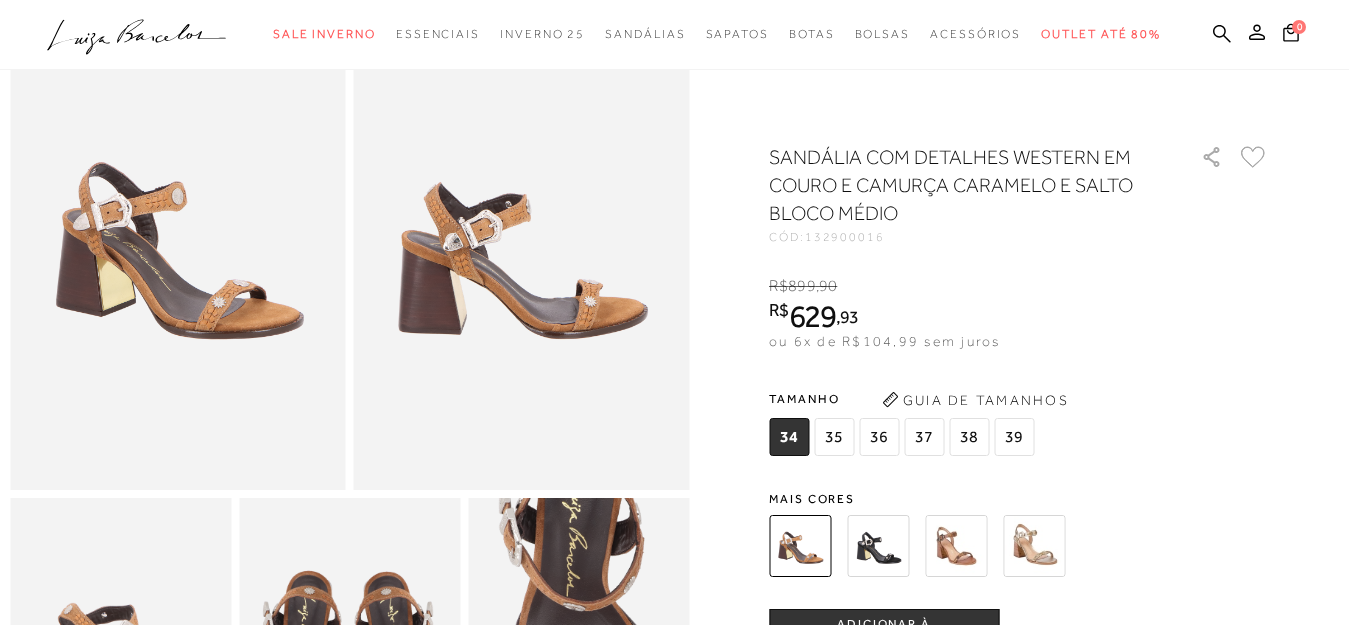 click at bounding box center [956, 546] 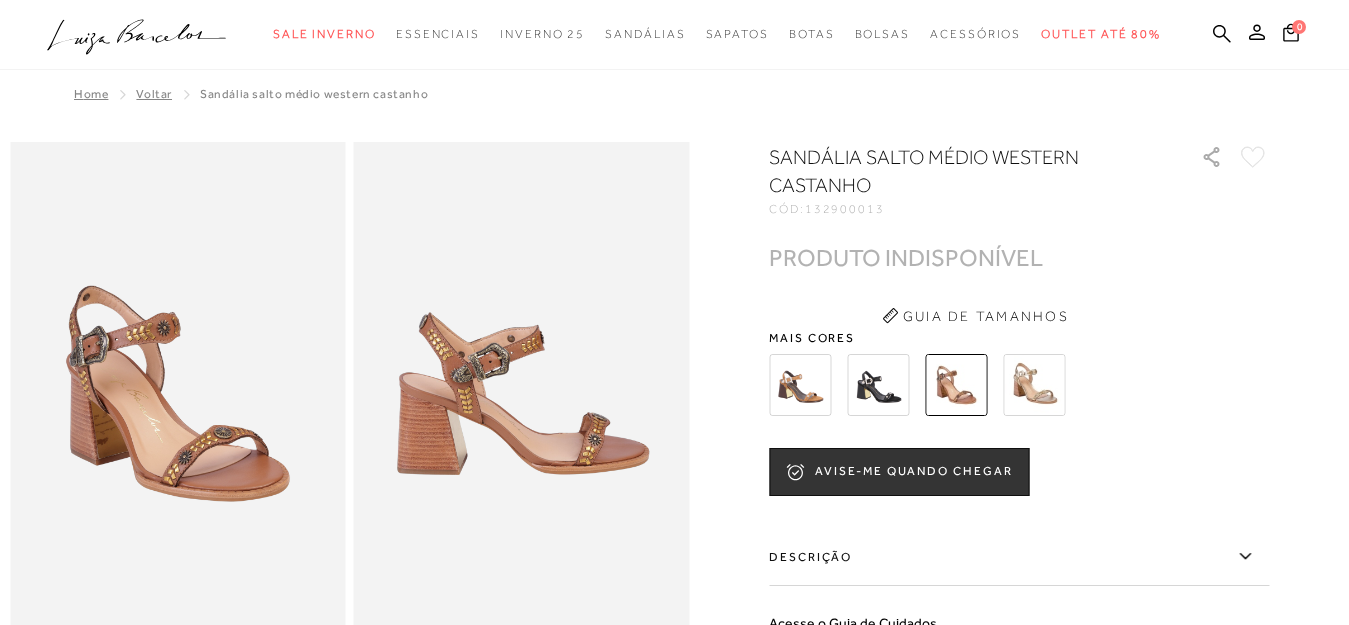 scroll, scrollTop: 0, scrollLeft: 0, axis: both 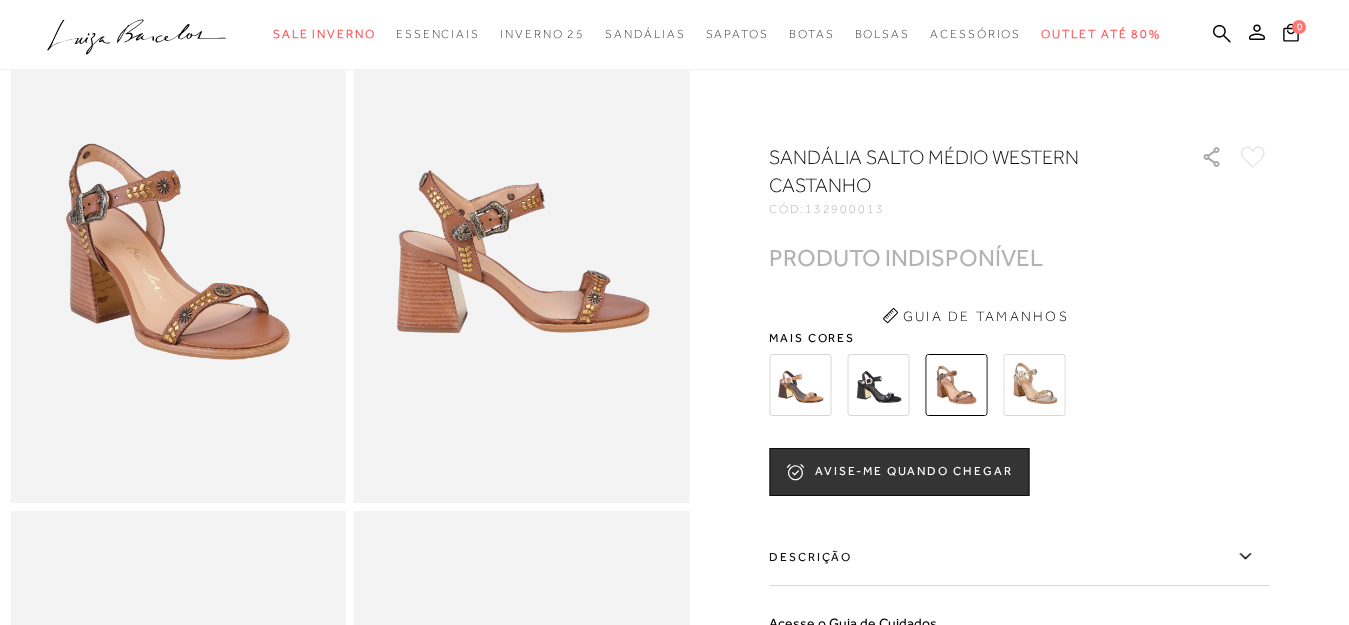 click at bounding box center (1034, 385) 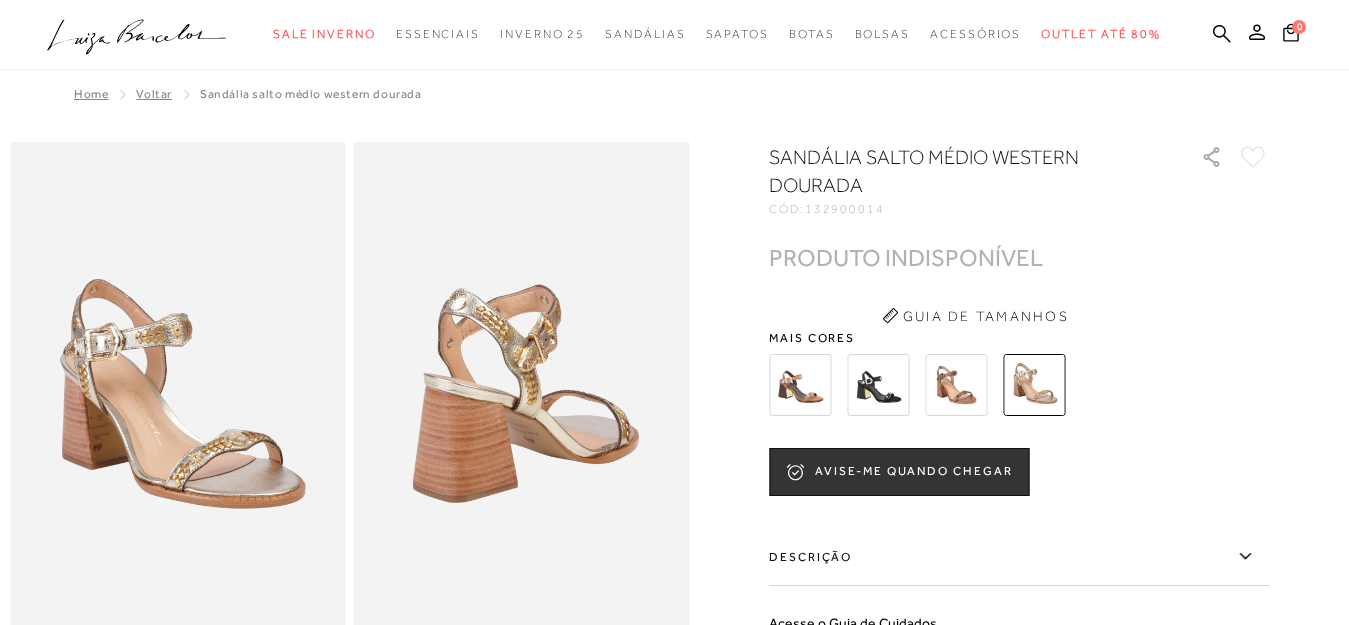 scroll, scrollTop: 0, scrollLeft: 0, axis: both 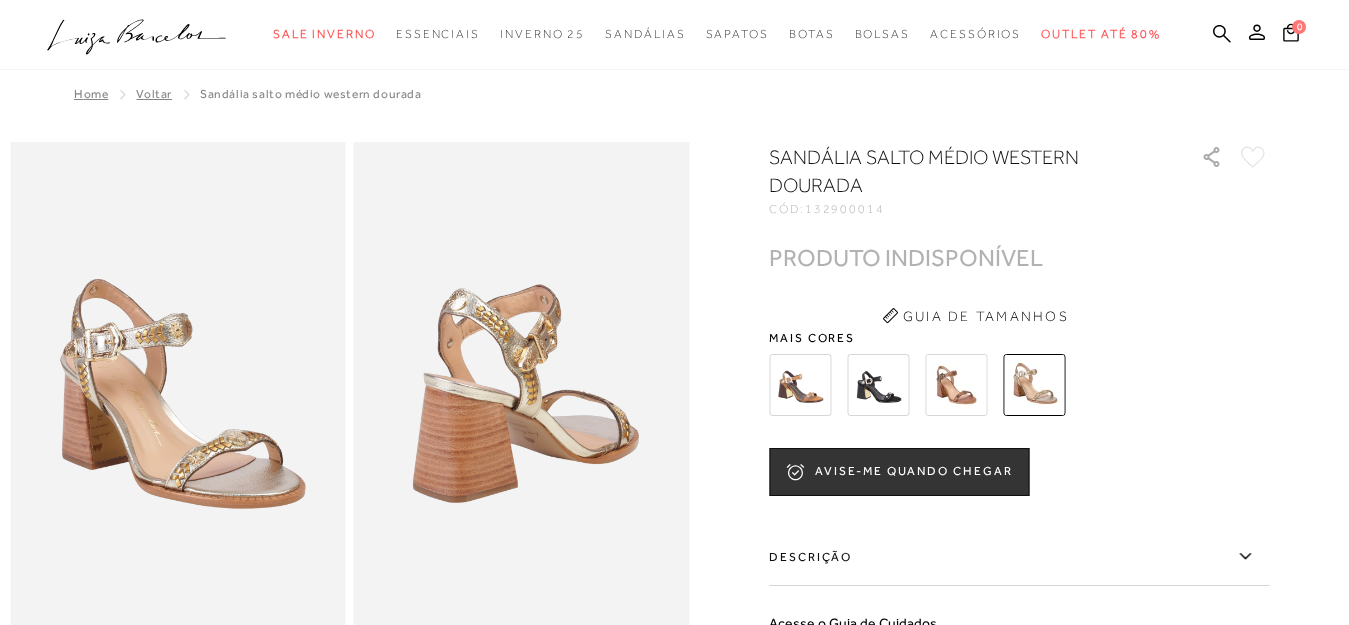 click at bounding box center (800, 385) 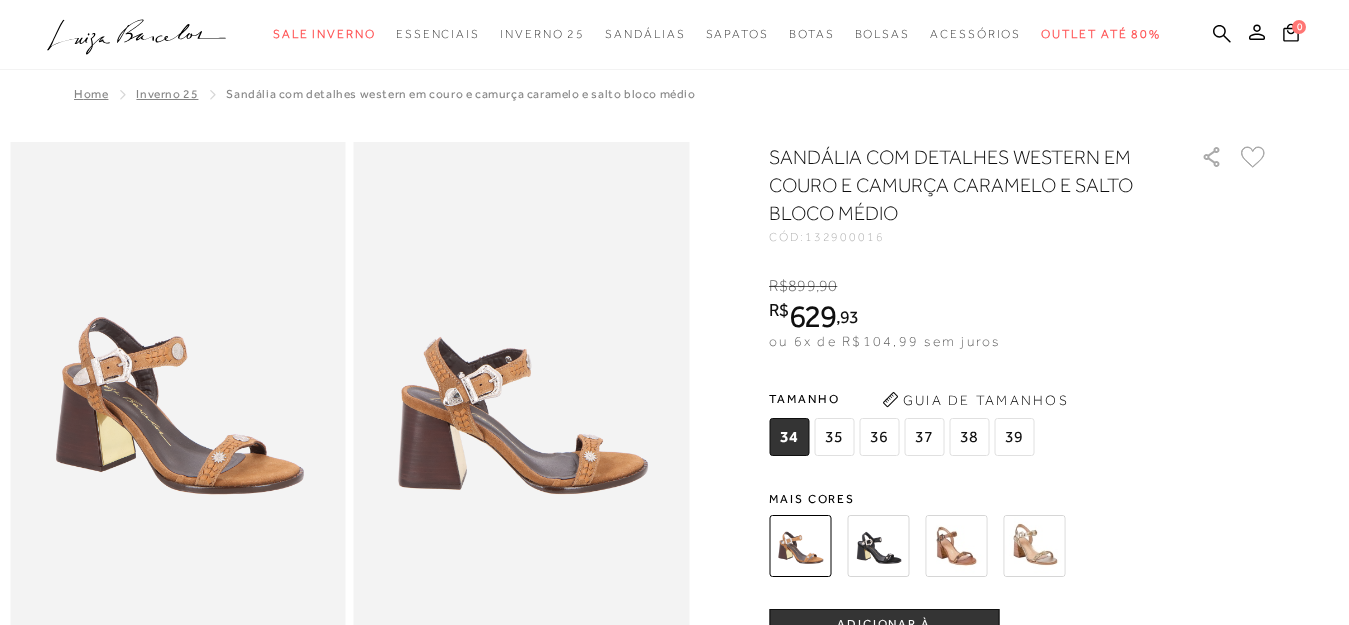 scroll, scrollTop: 0, scrollLeft: 0, axis: both 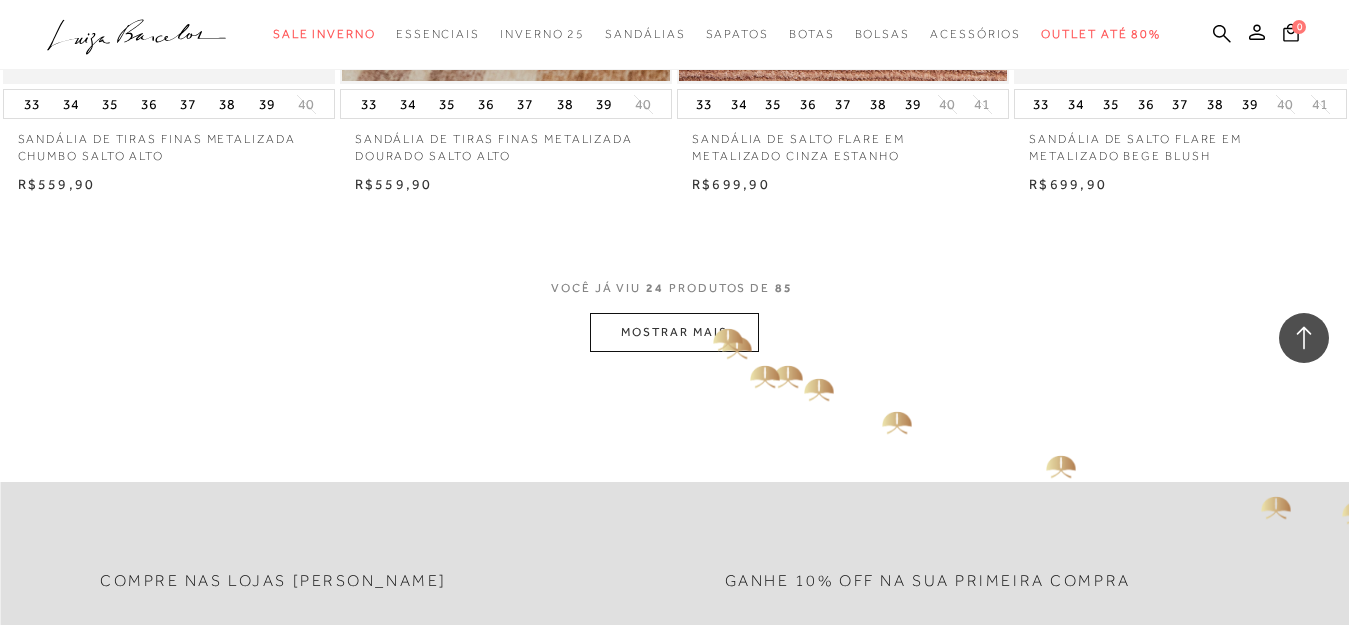 click on "MOSTRAR MAIS" at bounding box center [674, 332] 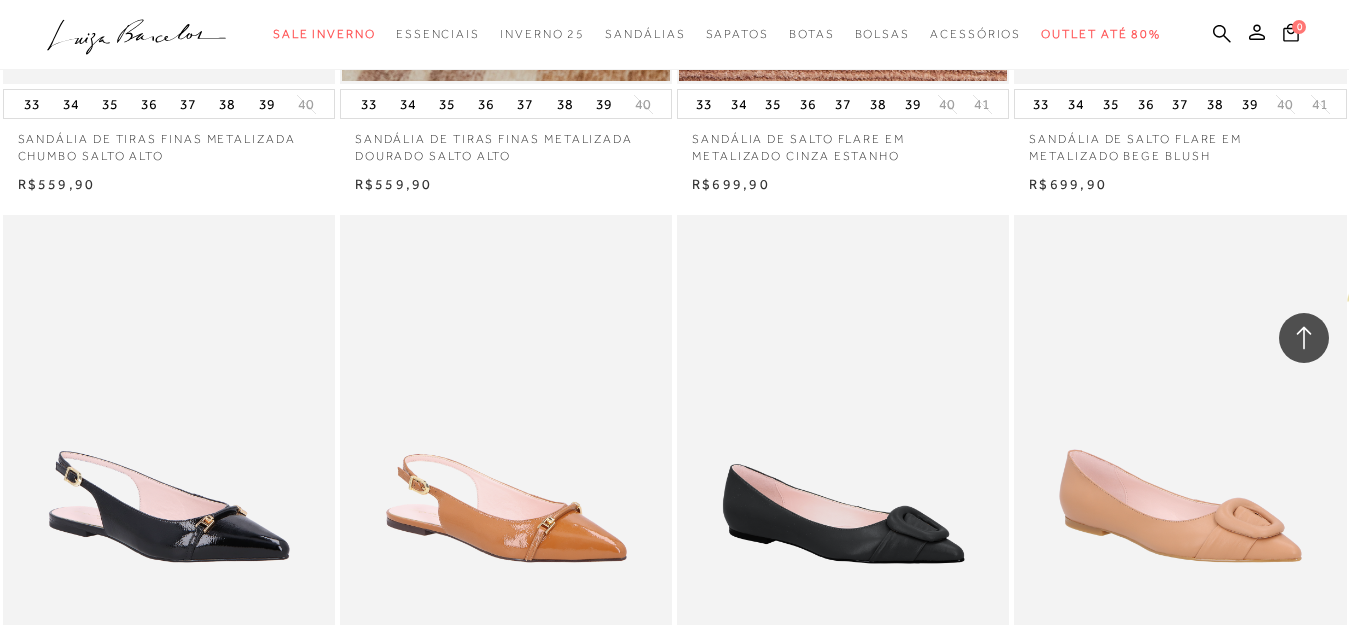 scroll, scrollTop: 4917, scrollLeft: 0, axis: vertical 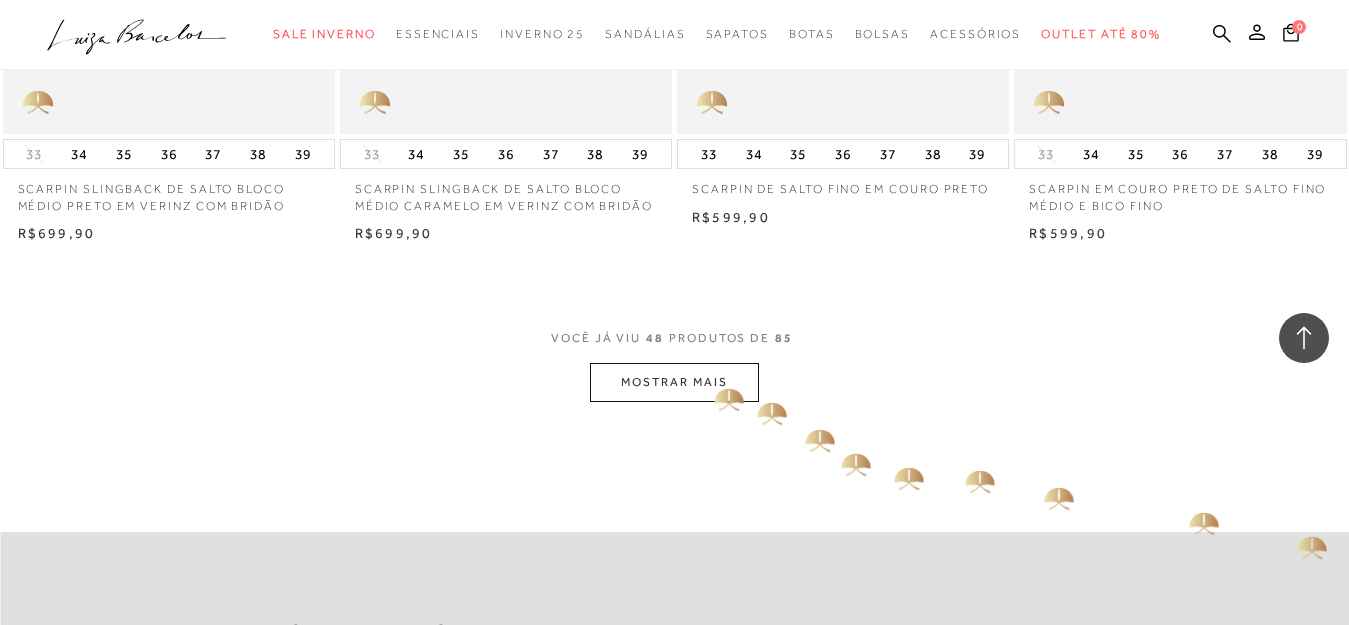 click on "MOSTRAR MAIS" at bounding box center (674, 382) 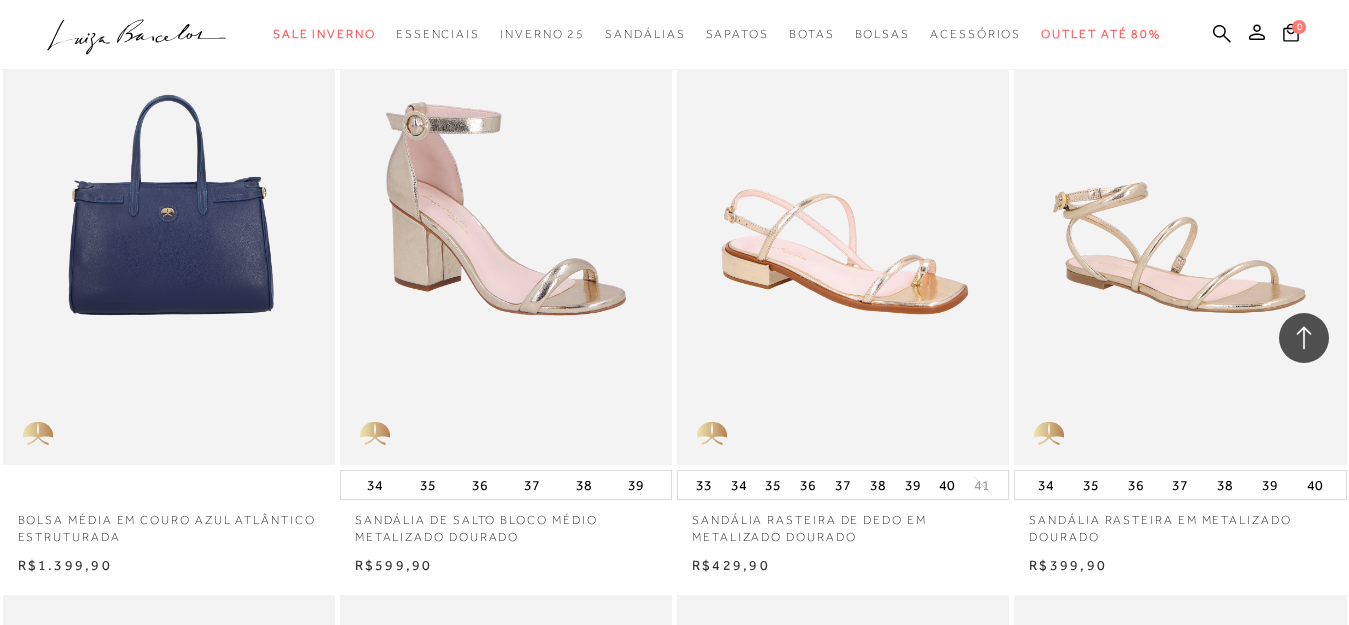 scroll, scrollTop: 11064, scrollLeft: 0, axis: vertical 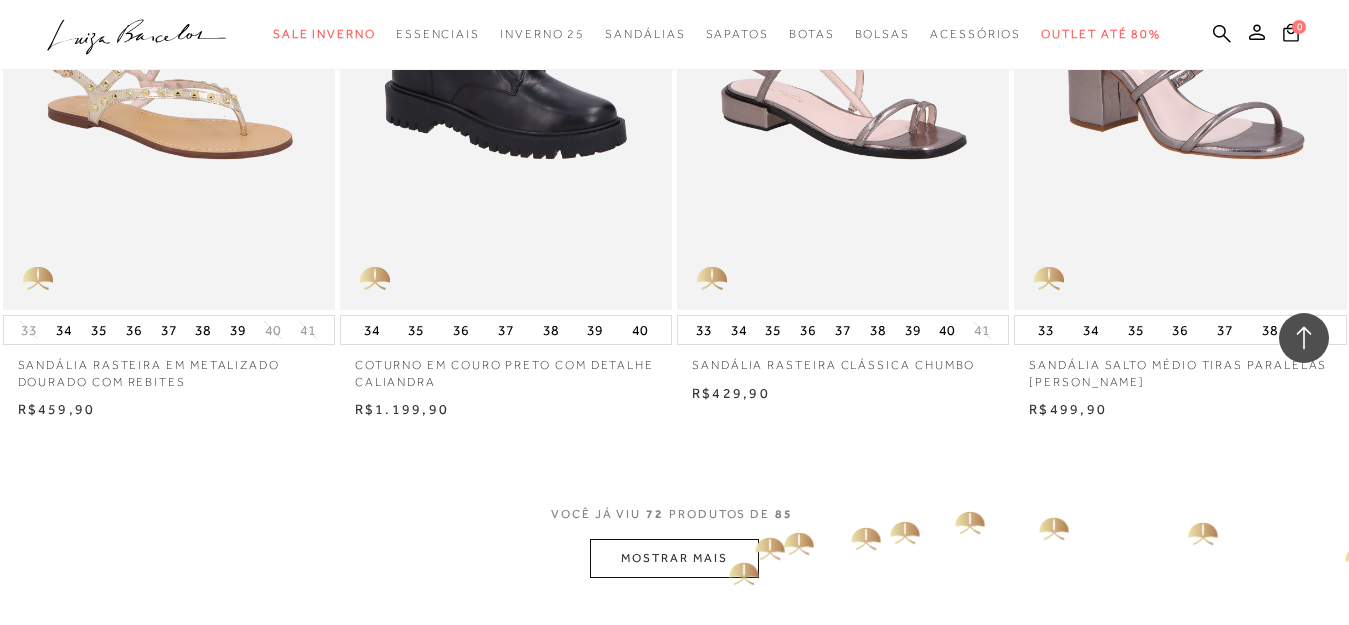 click on "MOSTRAR MAIS" at bounding box center [674, 558] 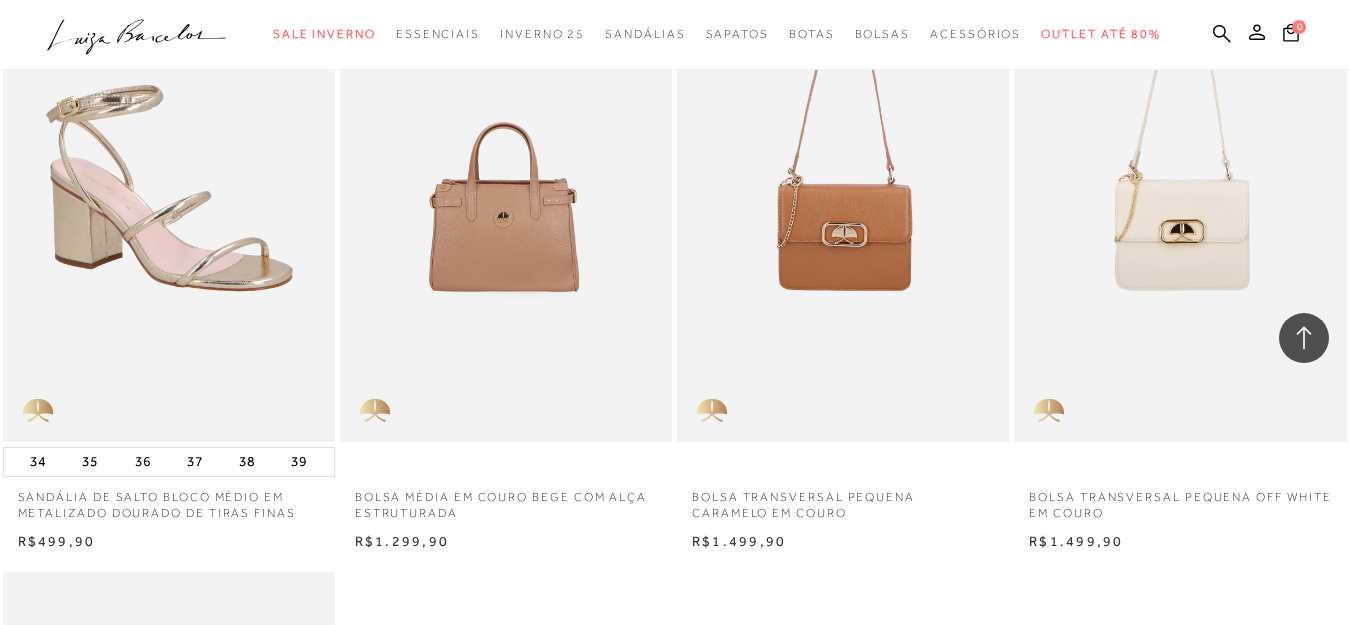 scroll, scrollTop: 13345, scrollLeft: 0, axis: vertical 